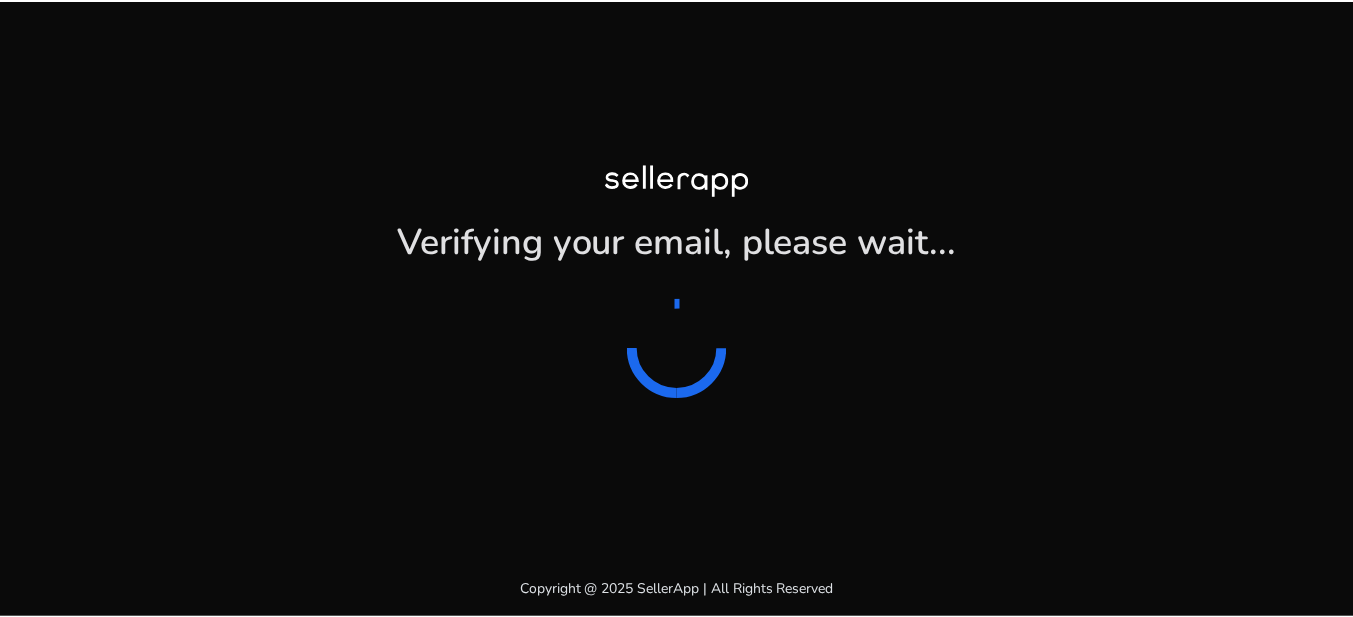 scroll, scrollTop: 0, scrollLeft: 0, axis: both 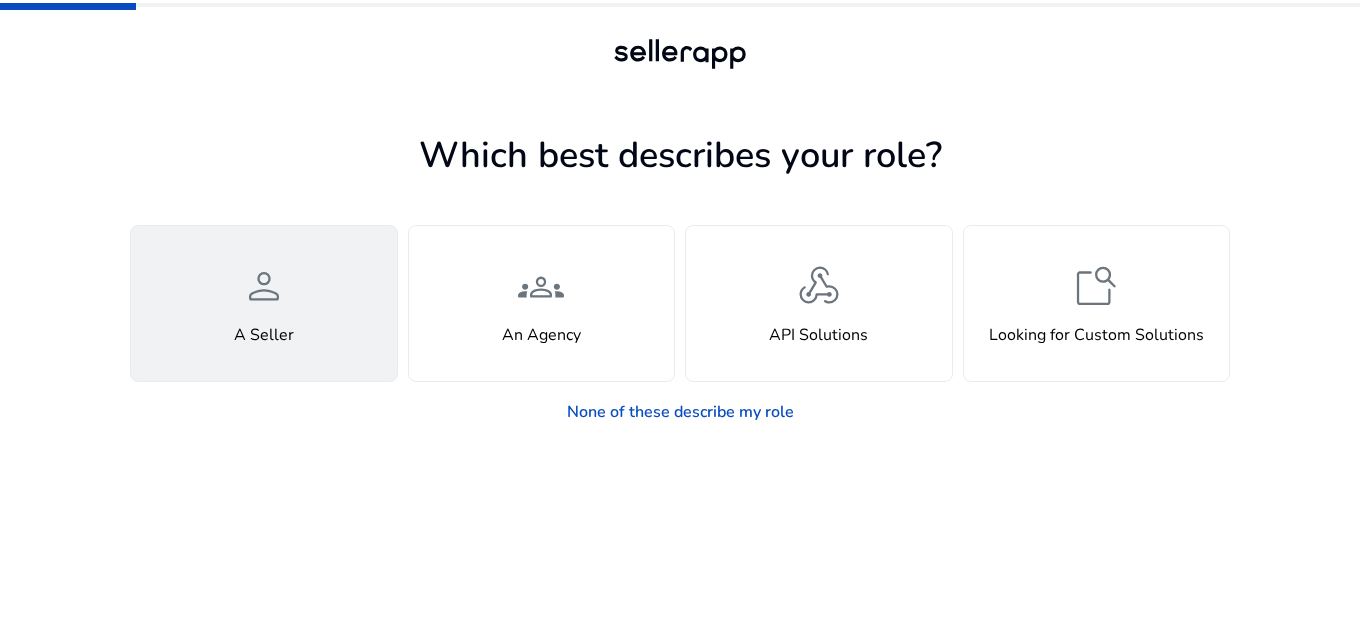 click on "person" 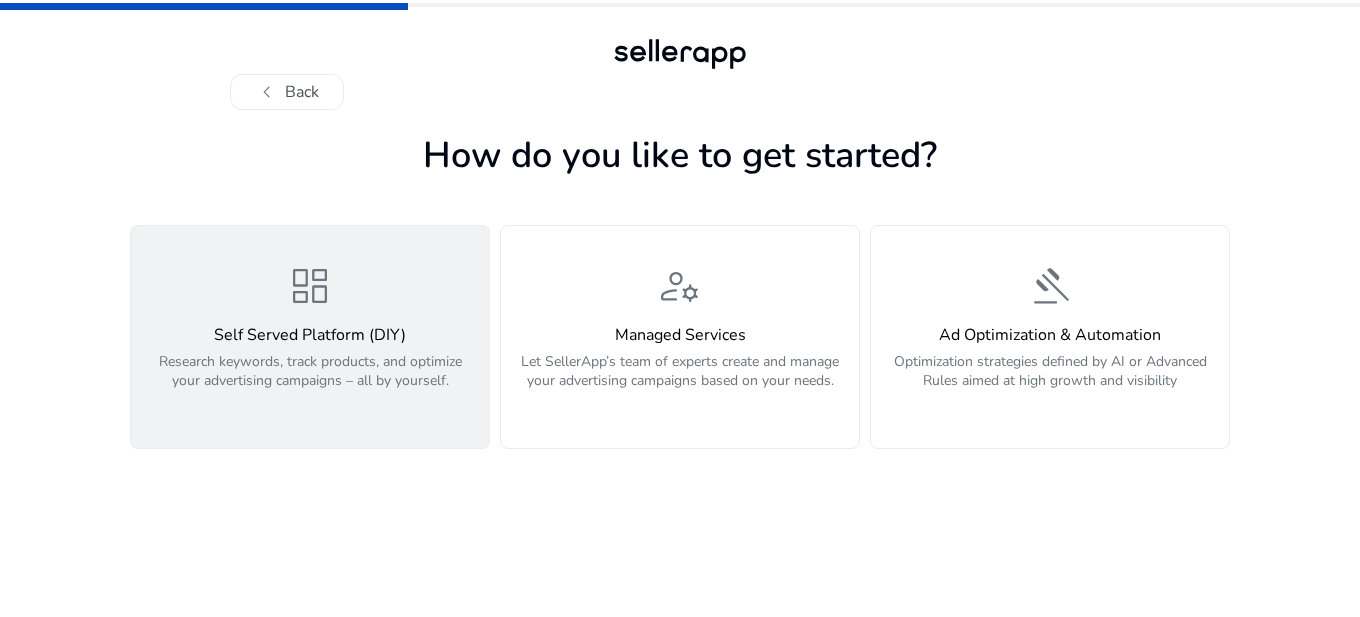 click on "dashboard  Self Served Platform (DIY)  Research keywords, track products, and optimize your advertising campaigns – all by yourself." 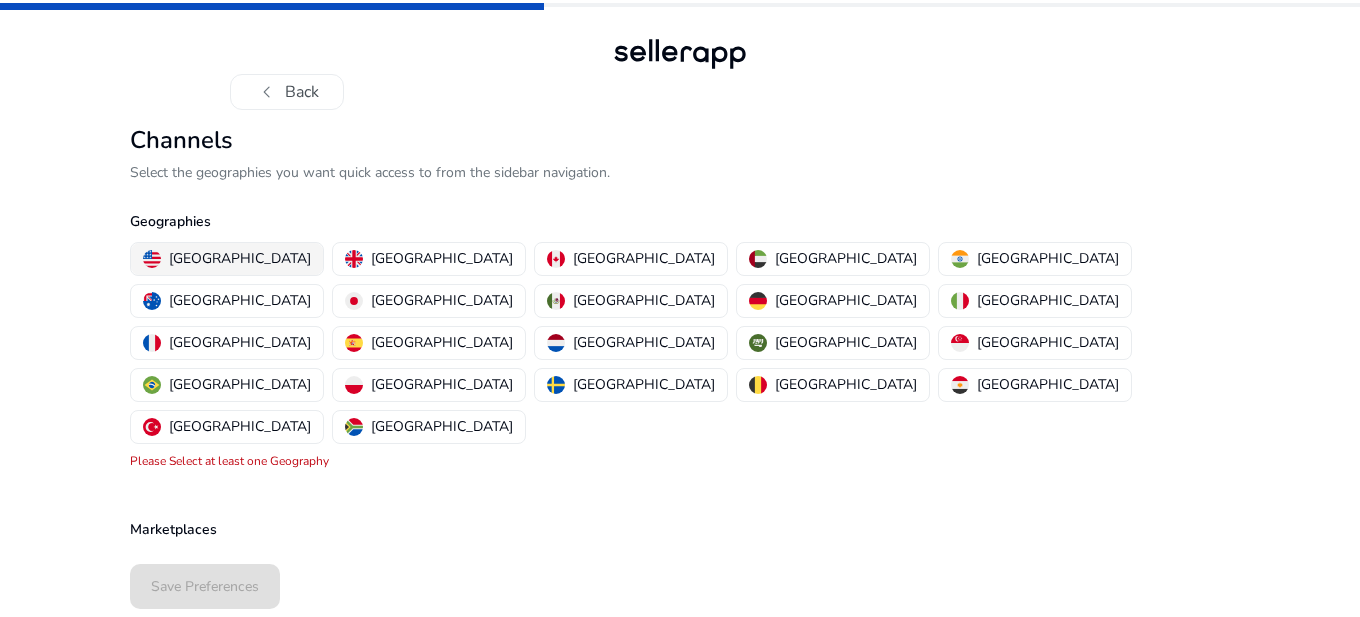 click on "[GEOGRAPHIC_DATA]" at bounding box center [240, 258] 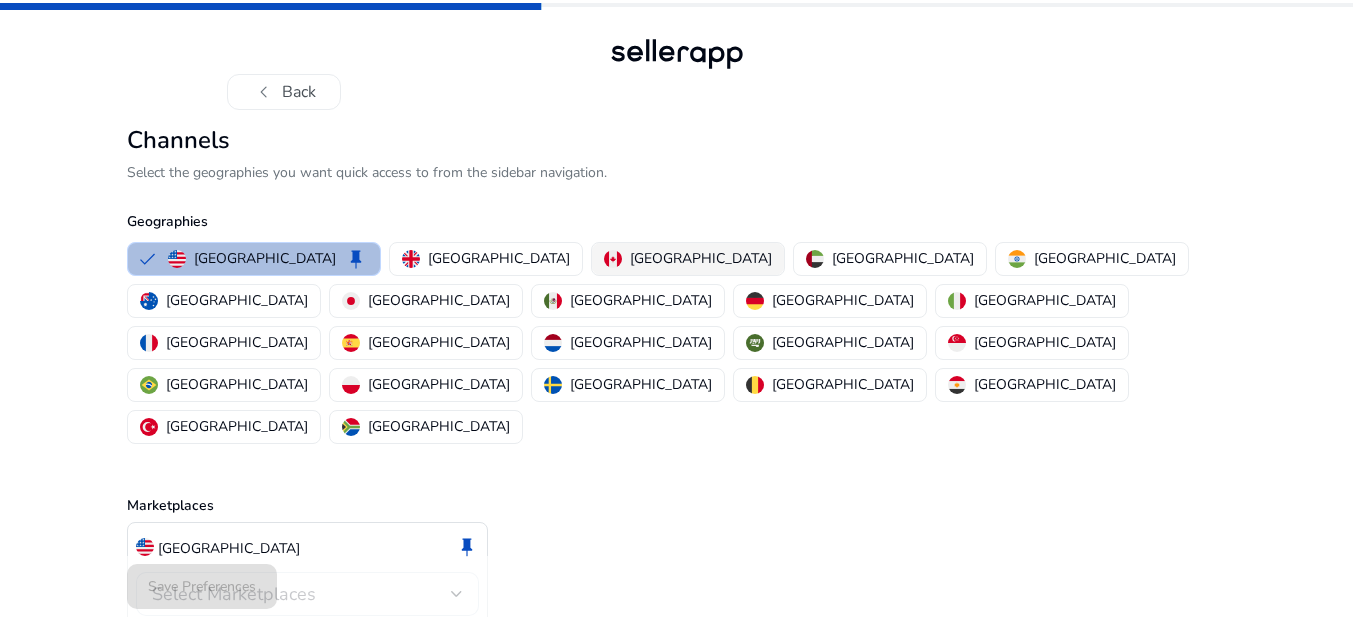 click on "[GEOGRAPHIC_DATA]" at bounding box center (701, 258) 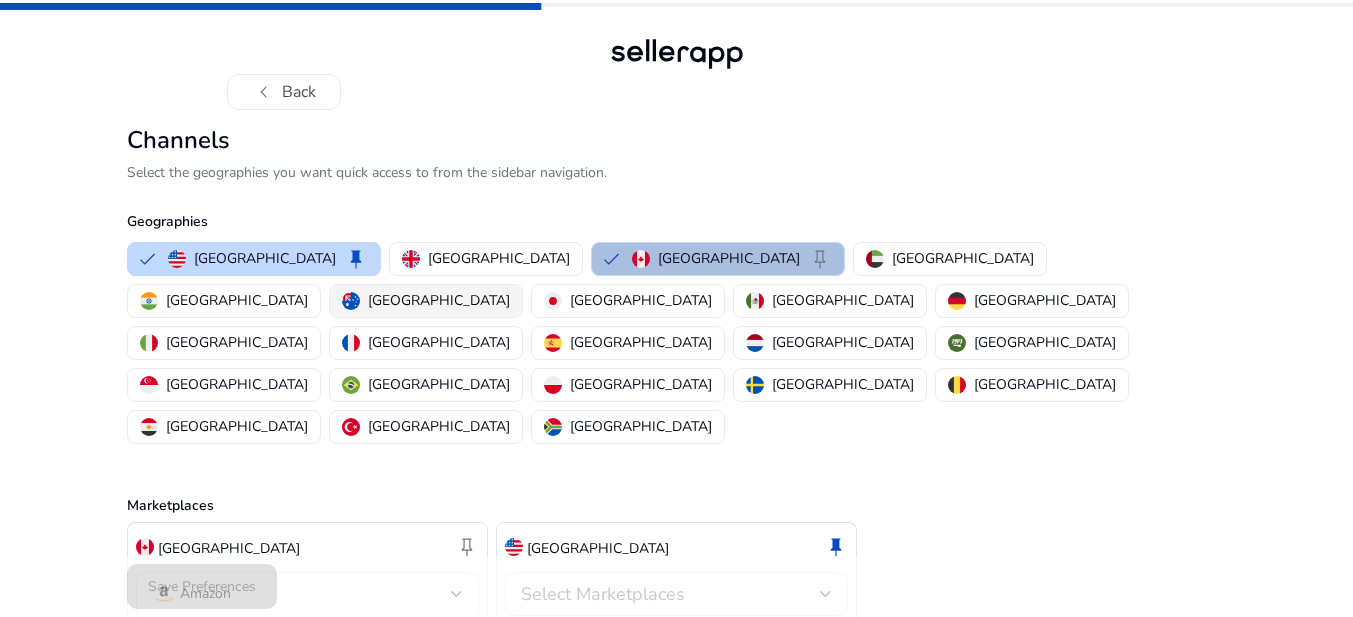 click on "[GEOGRAPHIC_DATA]" at bounding box center (439, 300) 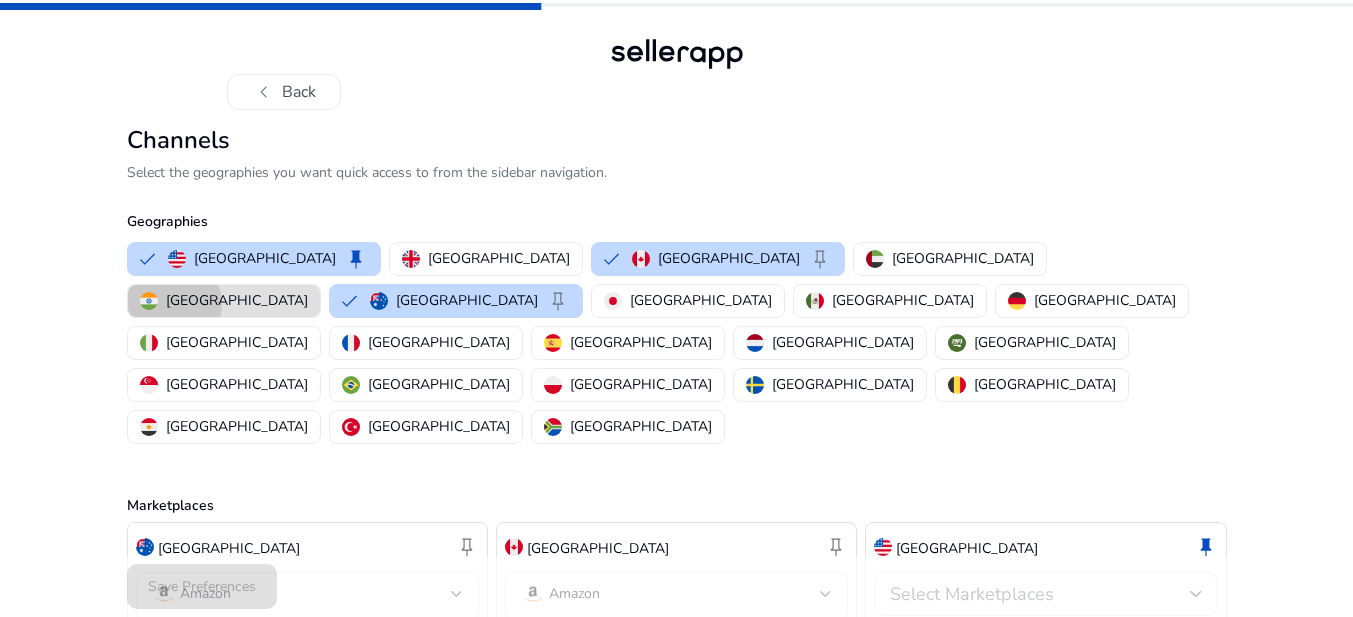 click on "[GEOGRAPHIC_DATA]" at bounding box center (237, 300) 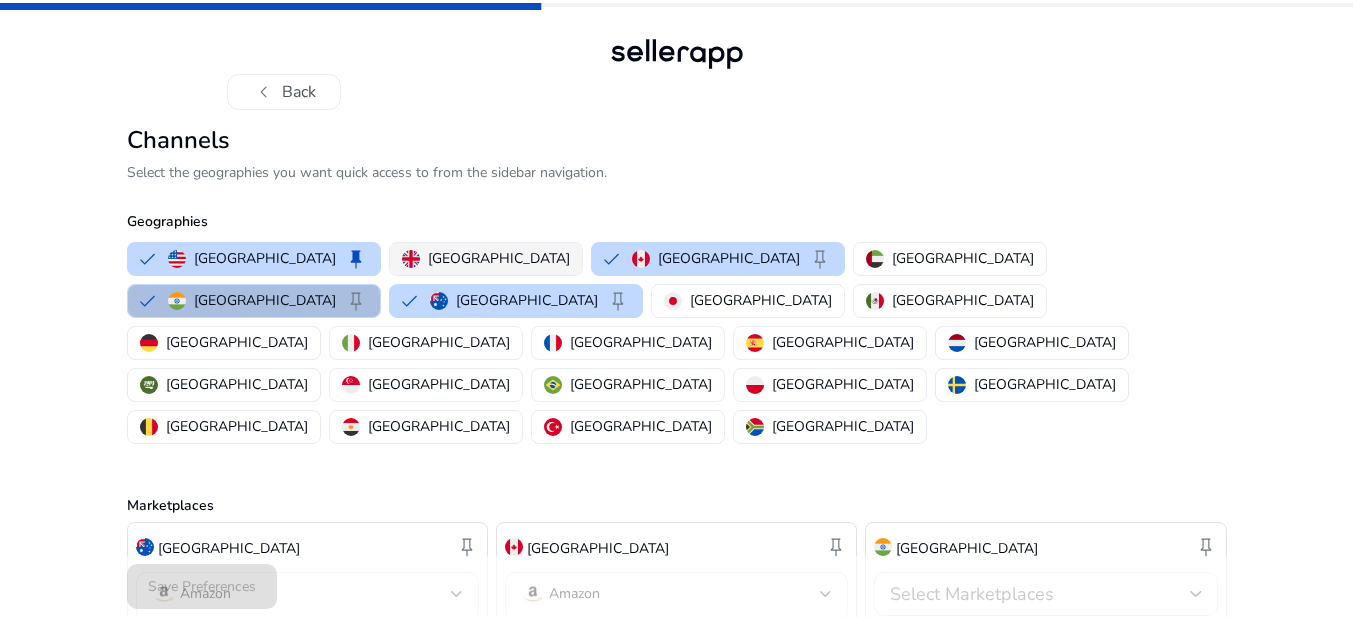 click on "[GEOGRAPHIC_DATA]" at bounding box center [499, 258] 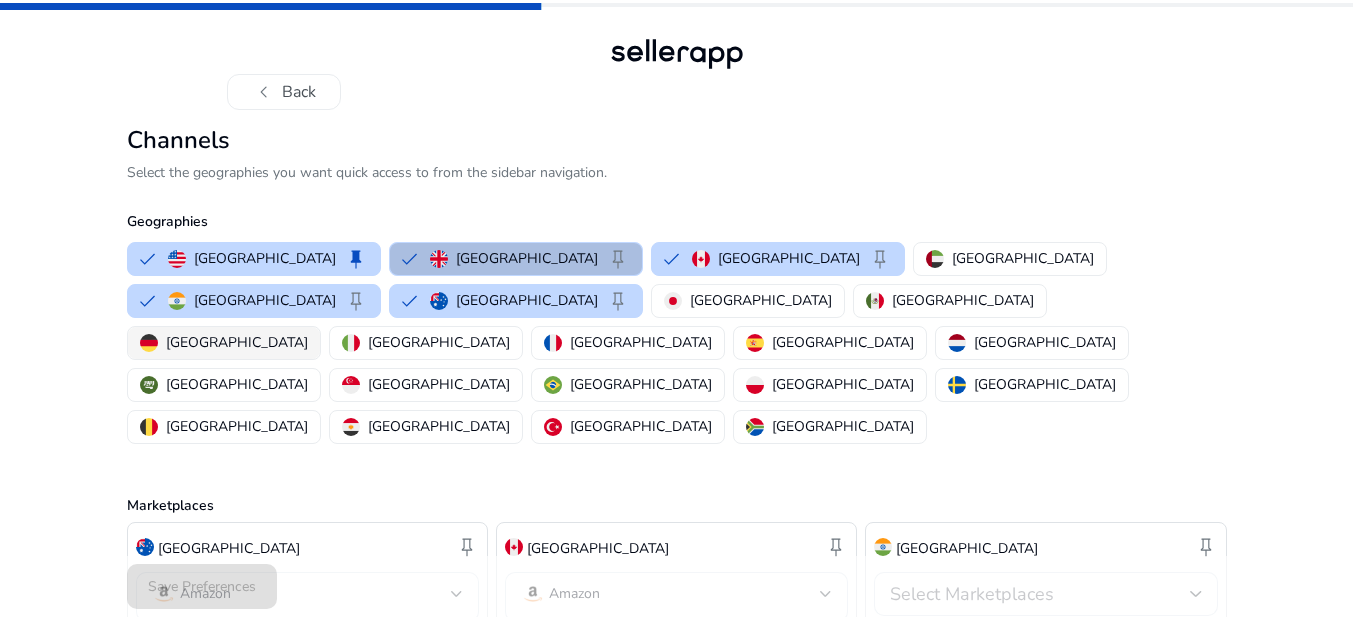 click on "[GEOGRAPHIC_DATA]" at bounding box center (237, 342) 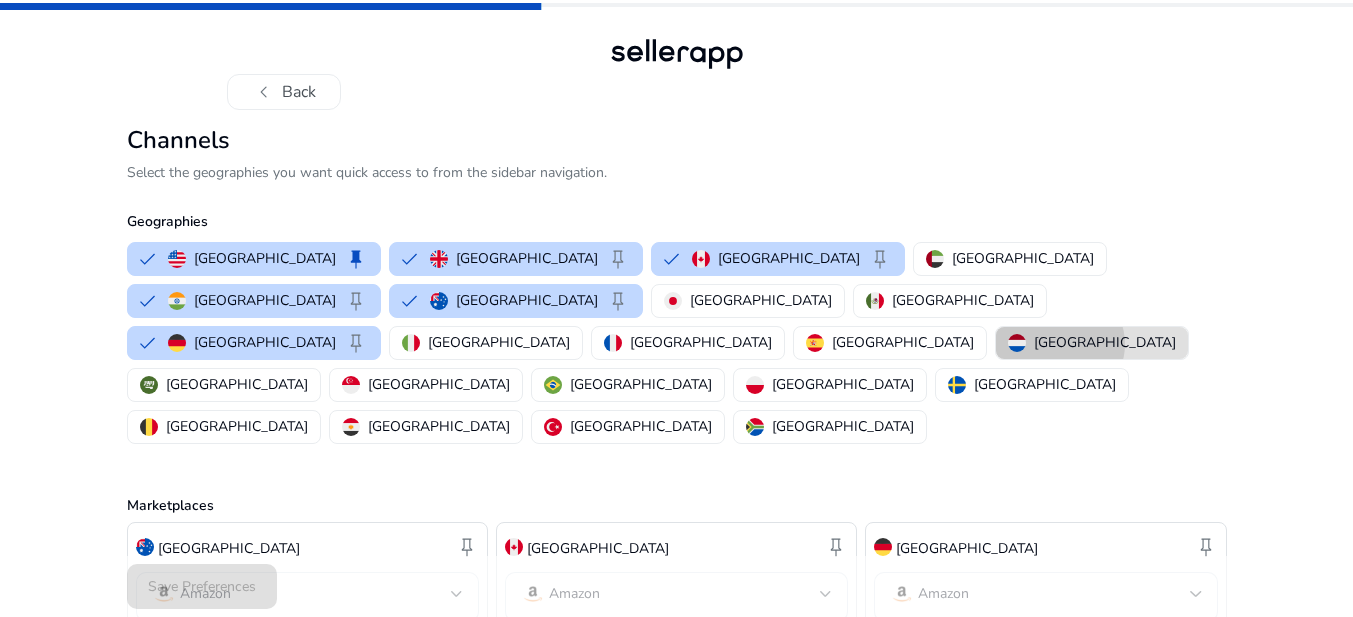 click on "[GEOGRAPHIC_DATA]" at bounding box center [1105, 342] 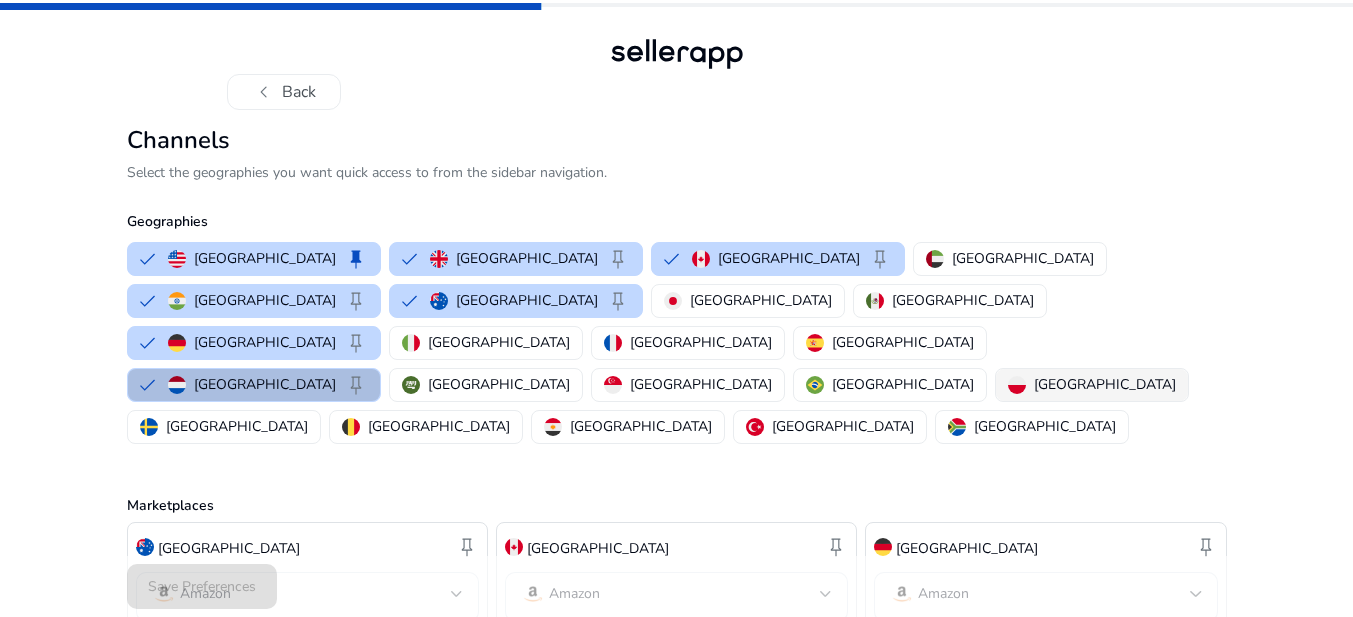click on "[GEOGRAPHIC_DATA]" at bounding box center (1105, 384) 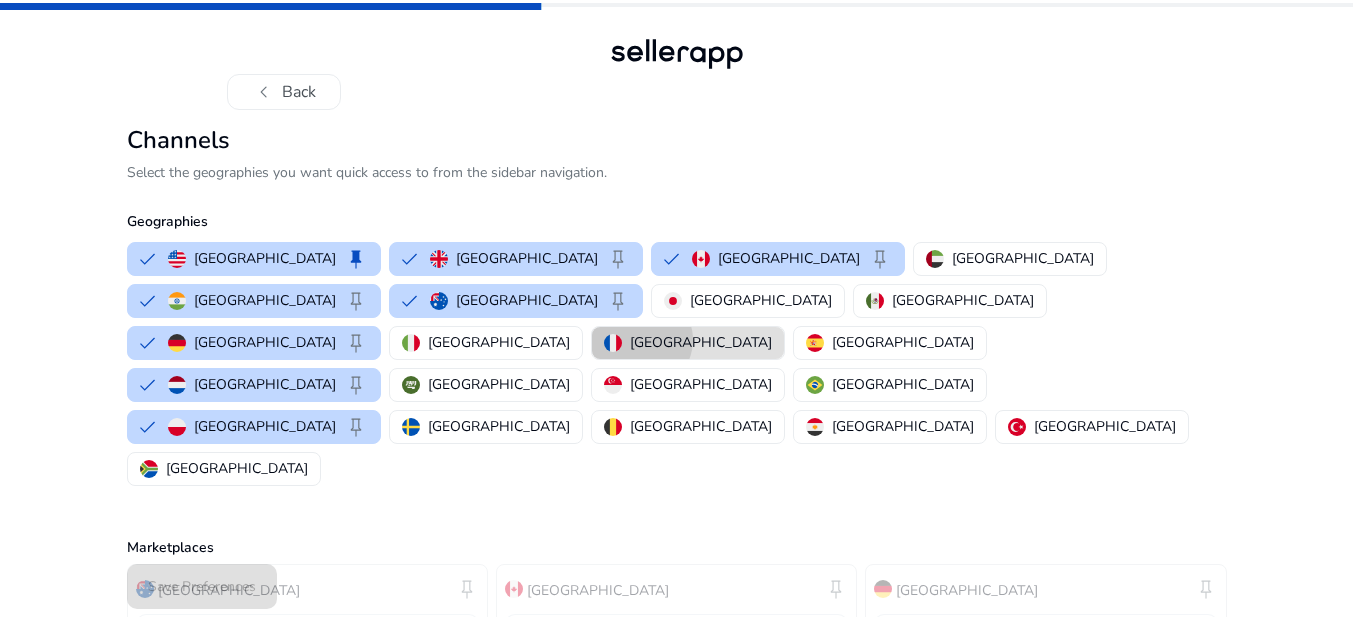 click on "[GEOGRAPHIC_DATA]" at bounding box center [701, 342] 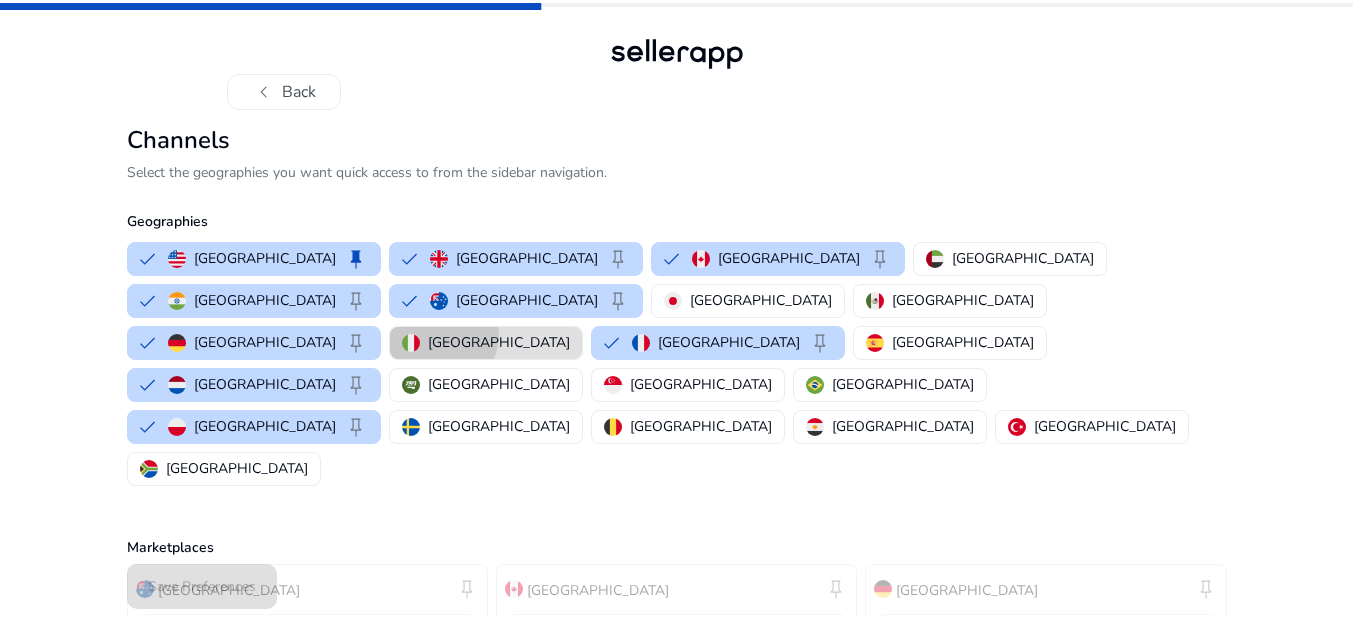 click on "[GEOGRAPHIC_DATA]" at bounding box center [499, 342] 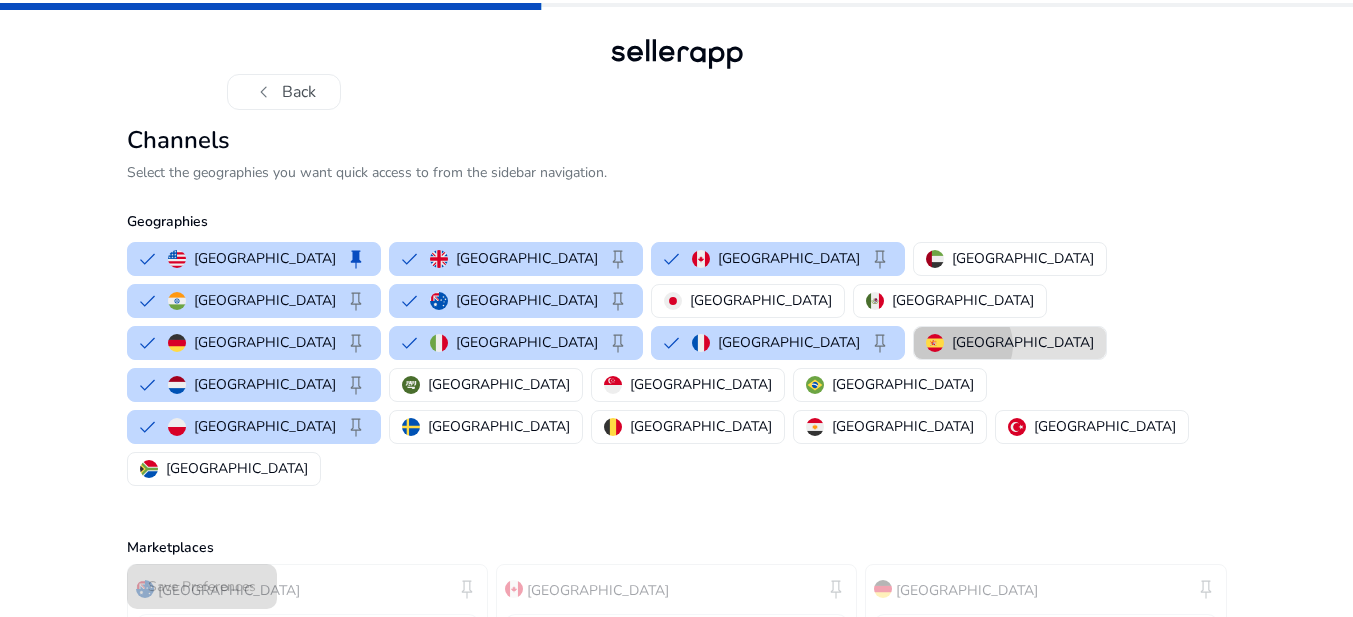 click on "[GEOGRAPHIC_DATA]" at bounding box center [1023, 342] 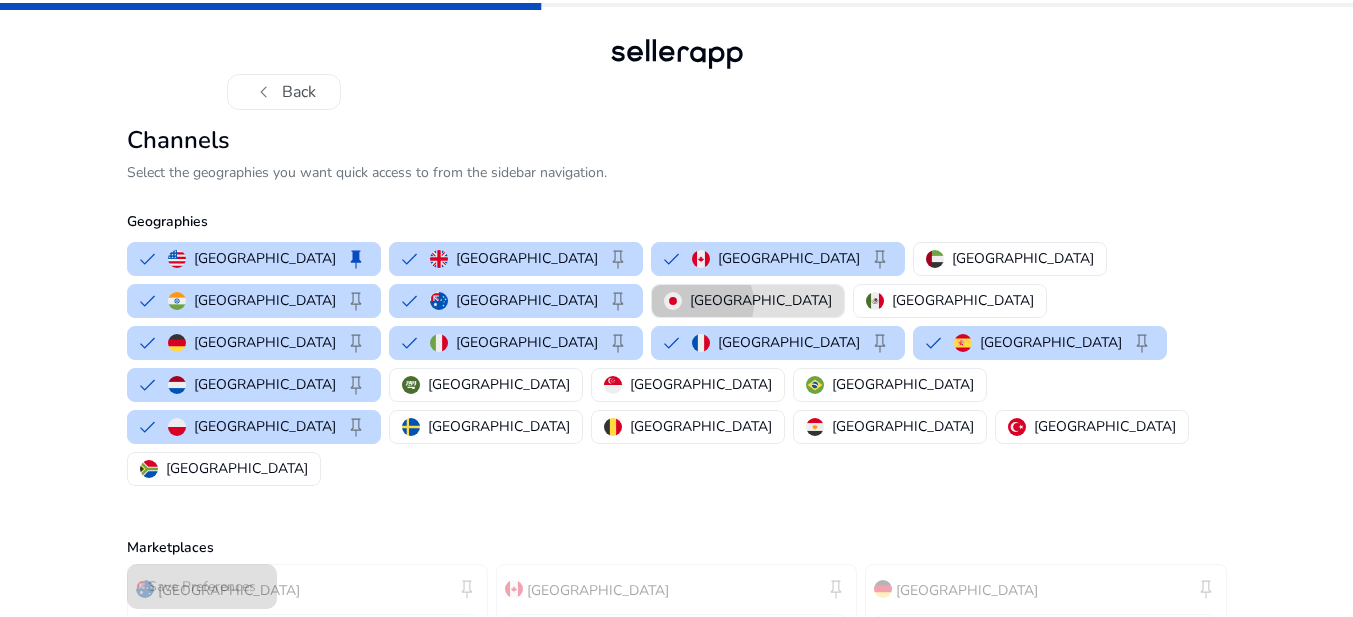 click on "[GEOGRAPHIC_DATA]" at bounding box center (761, 300) 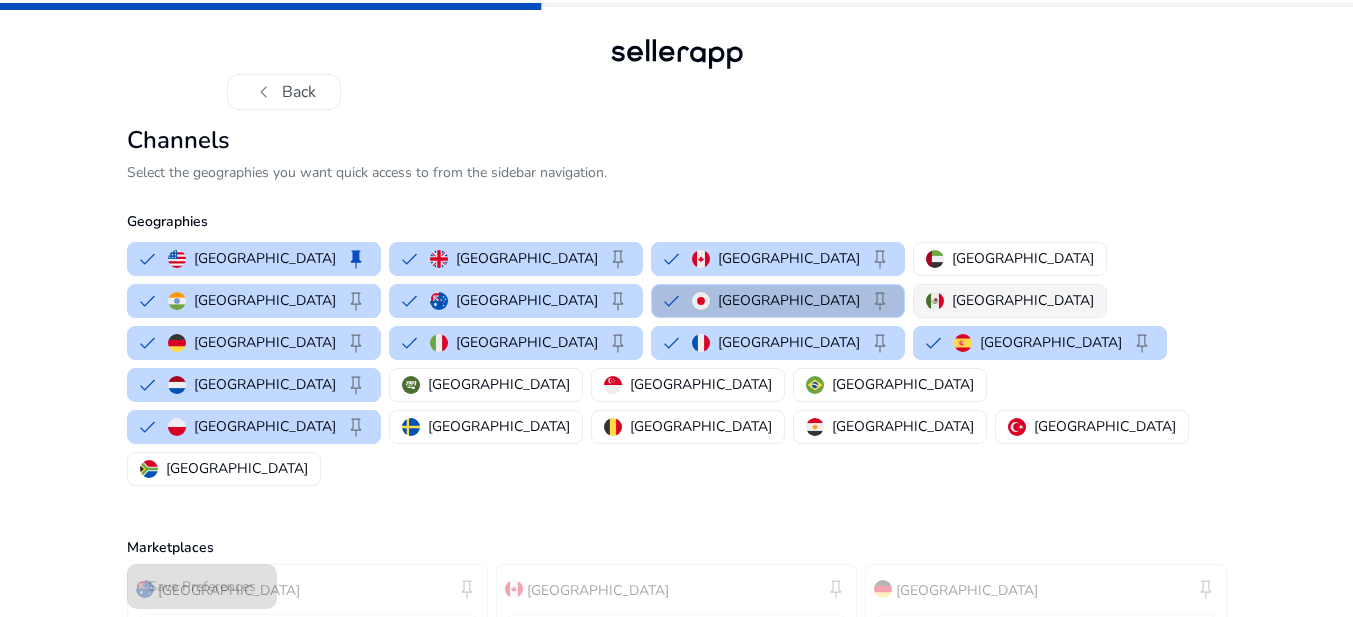 click on "[GEOGRAPHIC_DATA]" at bounding box center (1023, 300) 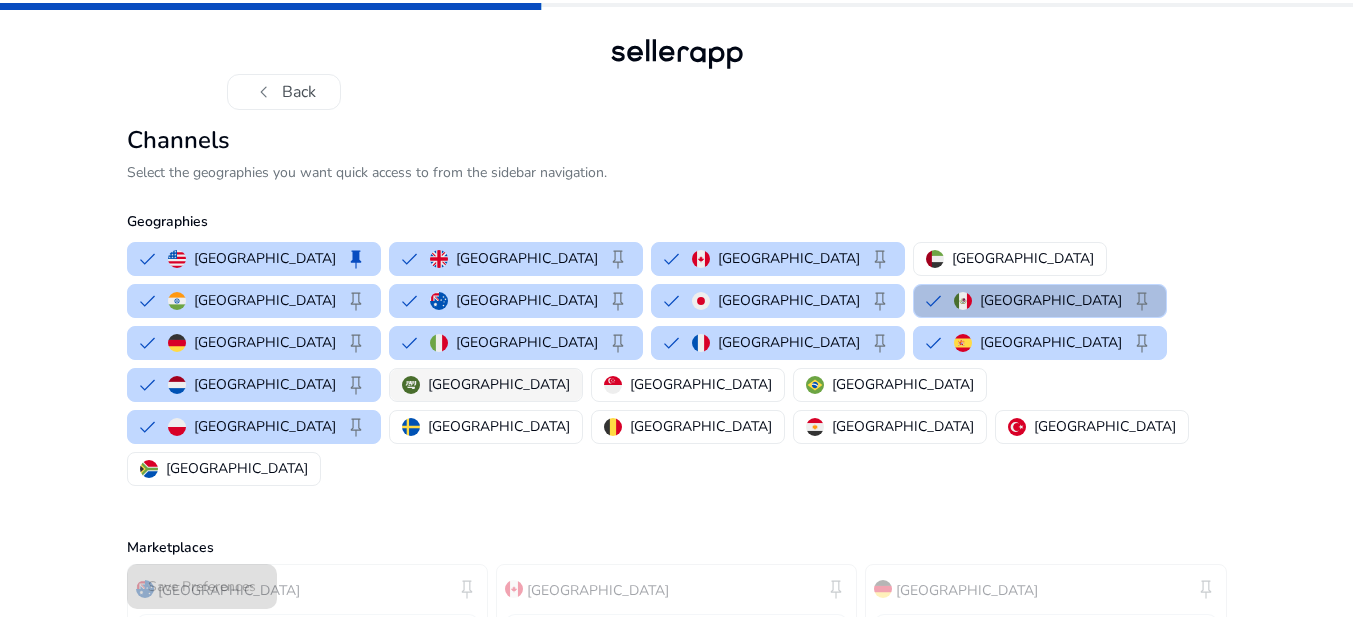 click on "[GEOGRAPHIC_DATA]" at bounding box center [499, 384] 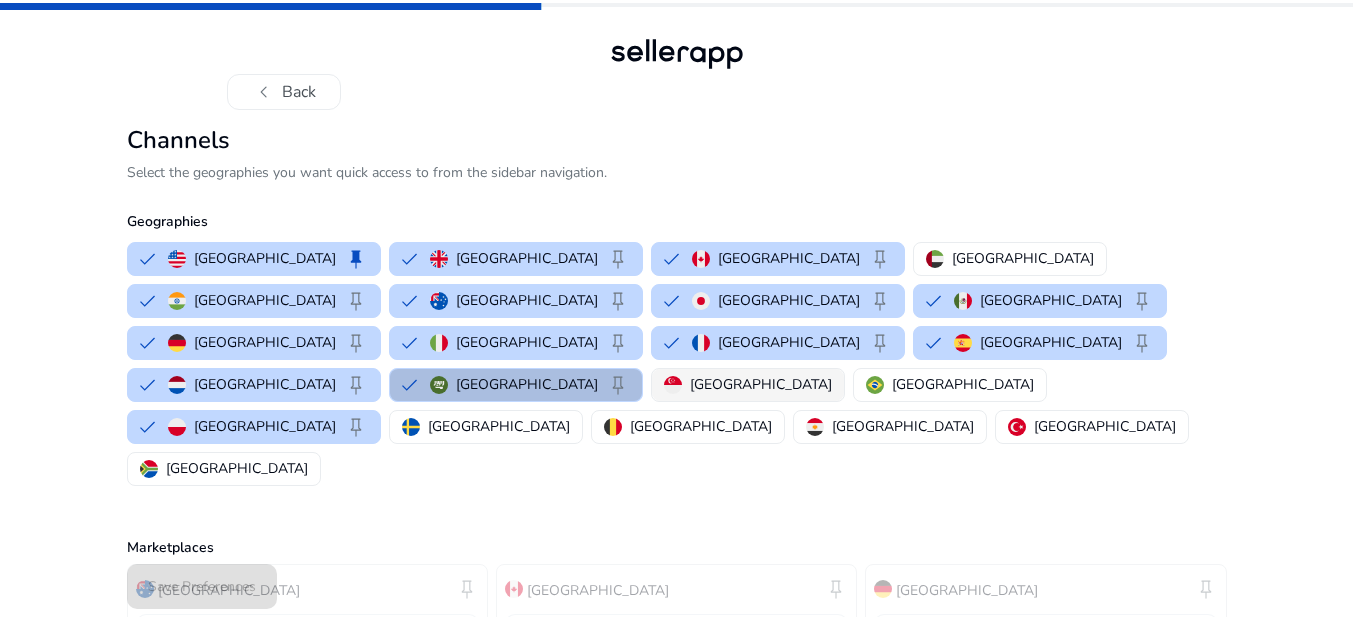 click on "[GEOGRAPHIC_DATA]" at bounding box center [761, 384] 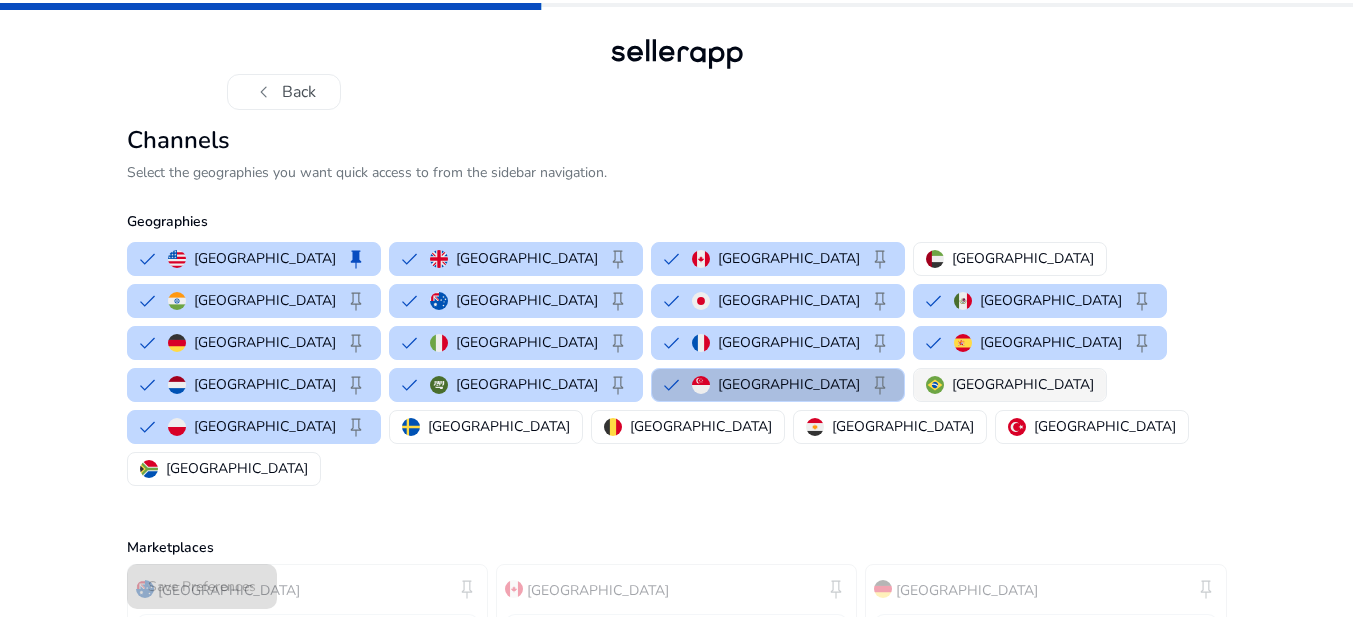 click on "[GEOGRAPHIC_DATA]" at bounding box center [1023, 384] 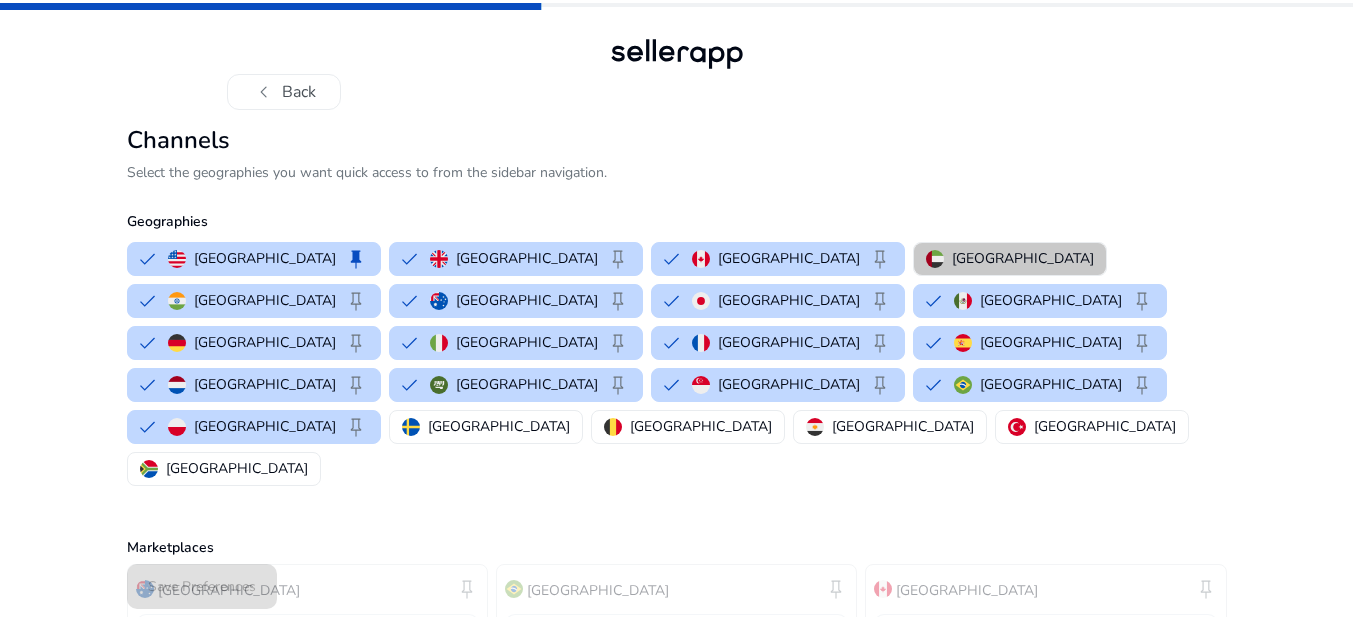 click on "[GEOGRAPHIC_DATA]" at bounding box center (1023, 258) 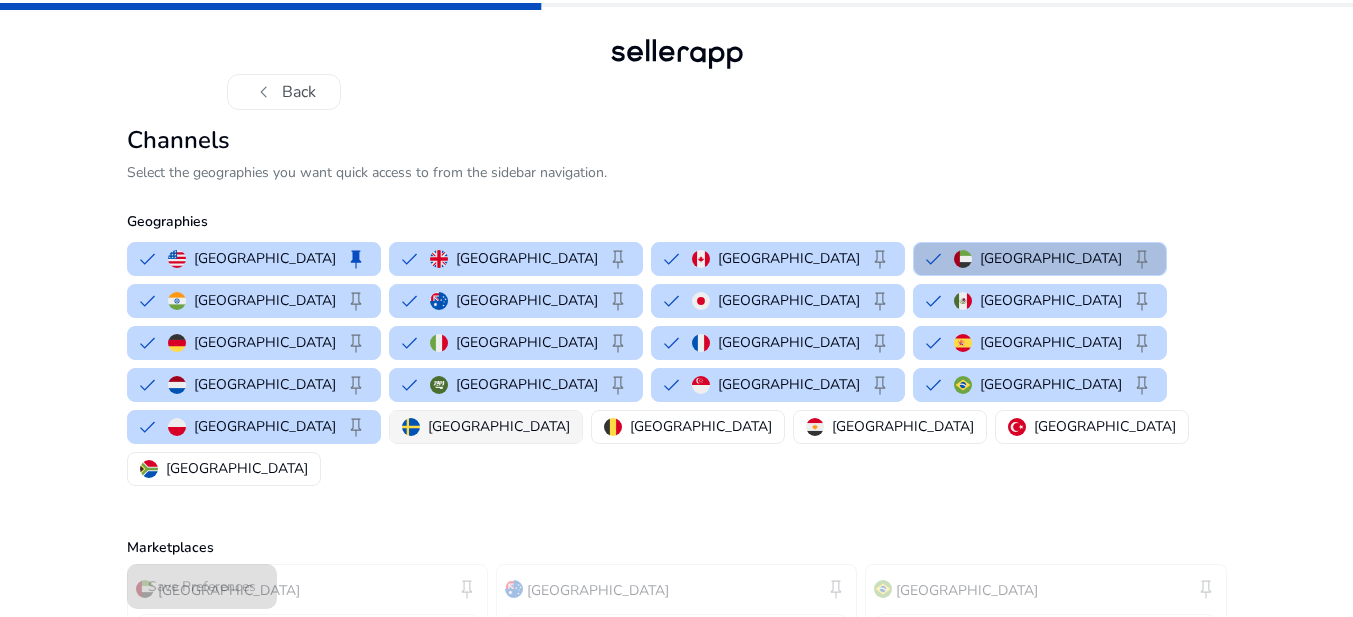 click on "[GEOGRAPHIC_DATA]" at bounding box center (499, 426) 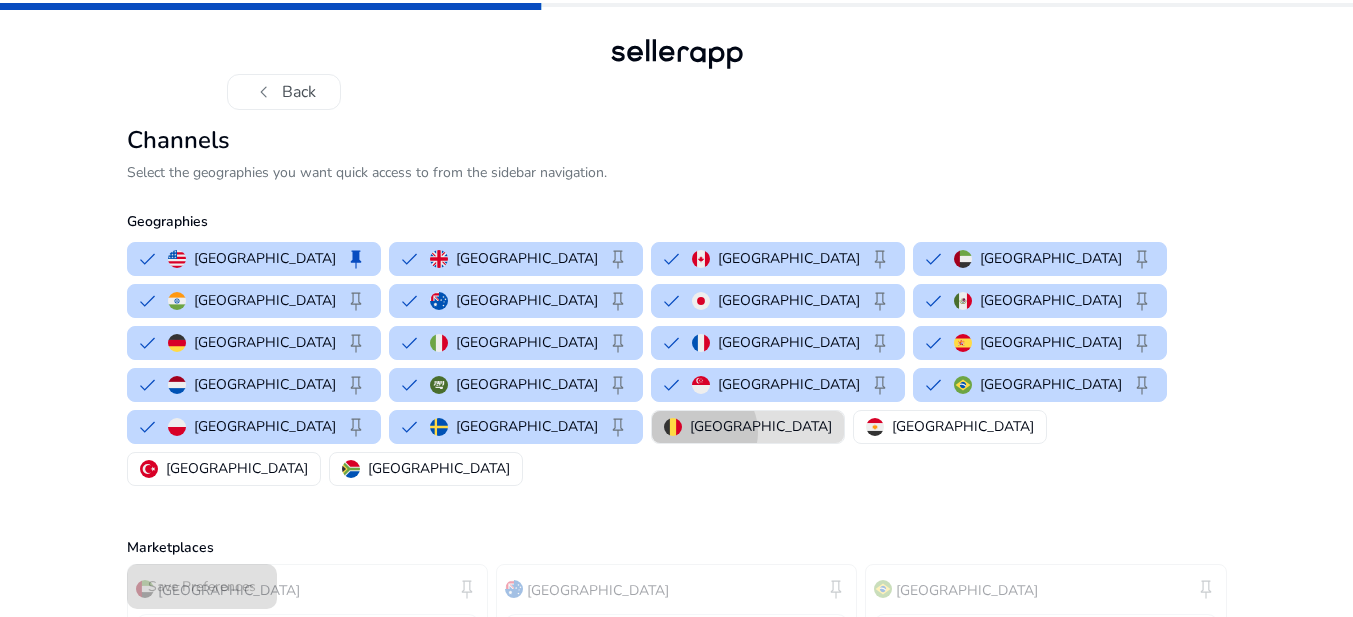 click on "[GEOGRAPHIC_DATA]" at bounding box center (761, 426) 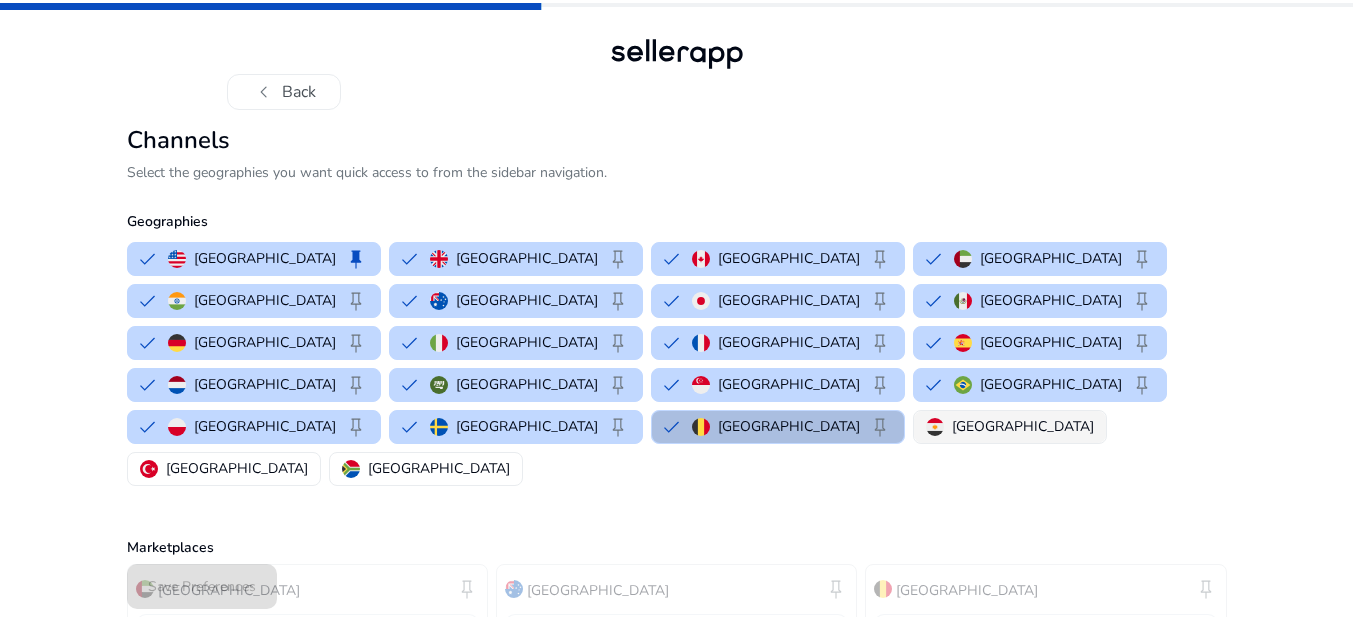 click on "[GEOGRAPHIC_DATA]" at bounding box center (1023, 426) 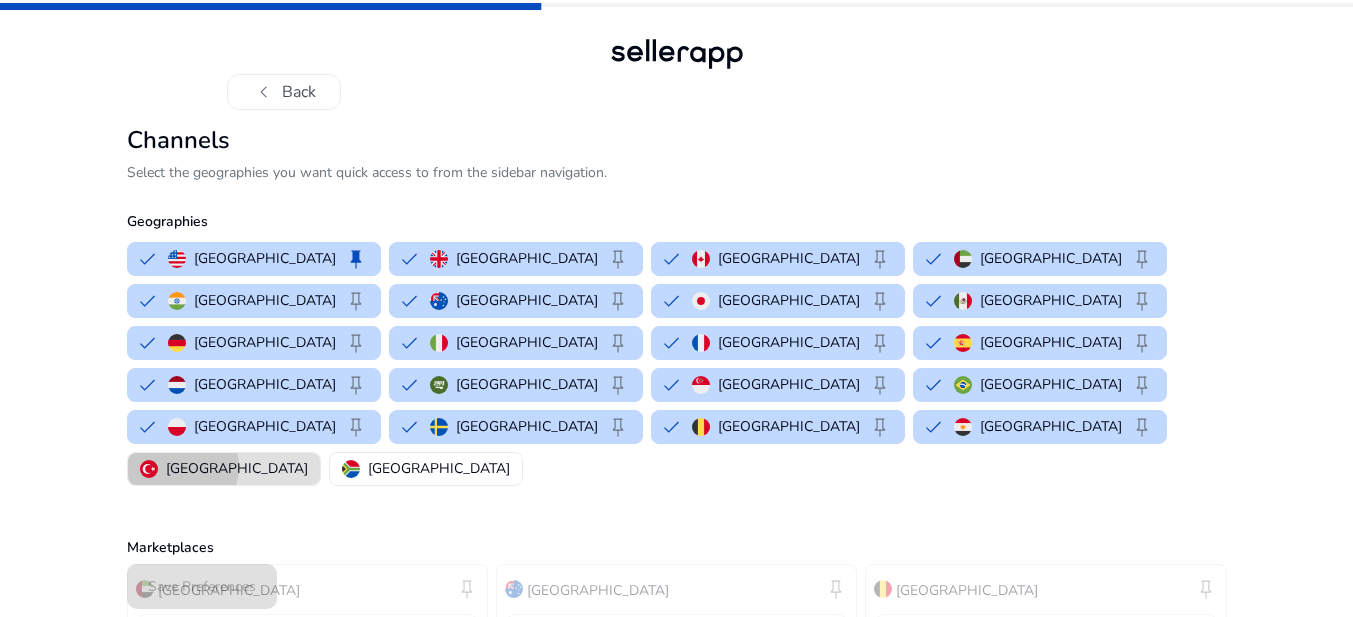 click on "[GEOGRAPHIC_DATA]" at bounding box center [237, 468] 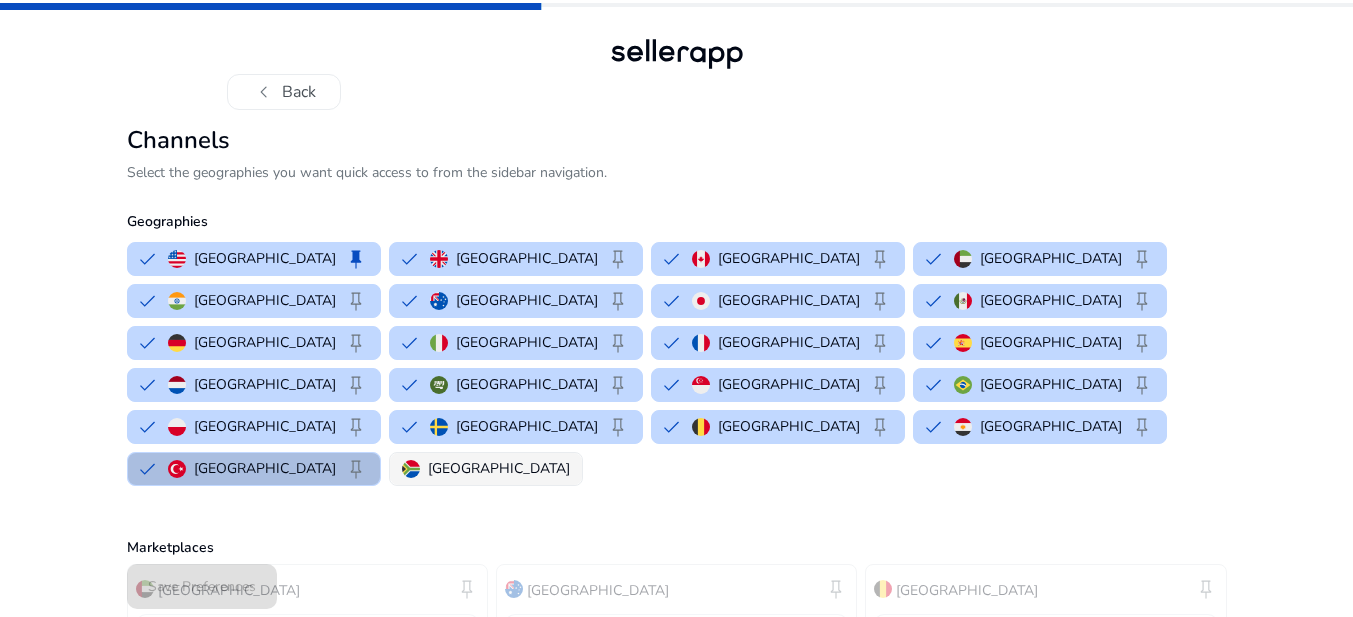 click on "[GEOGRAPHIC_DATA]" at bounding box center (499, 468) 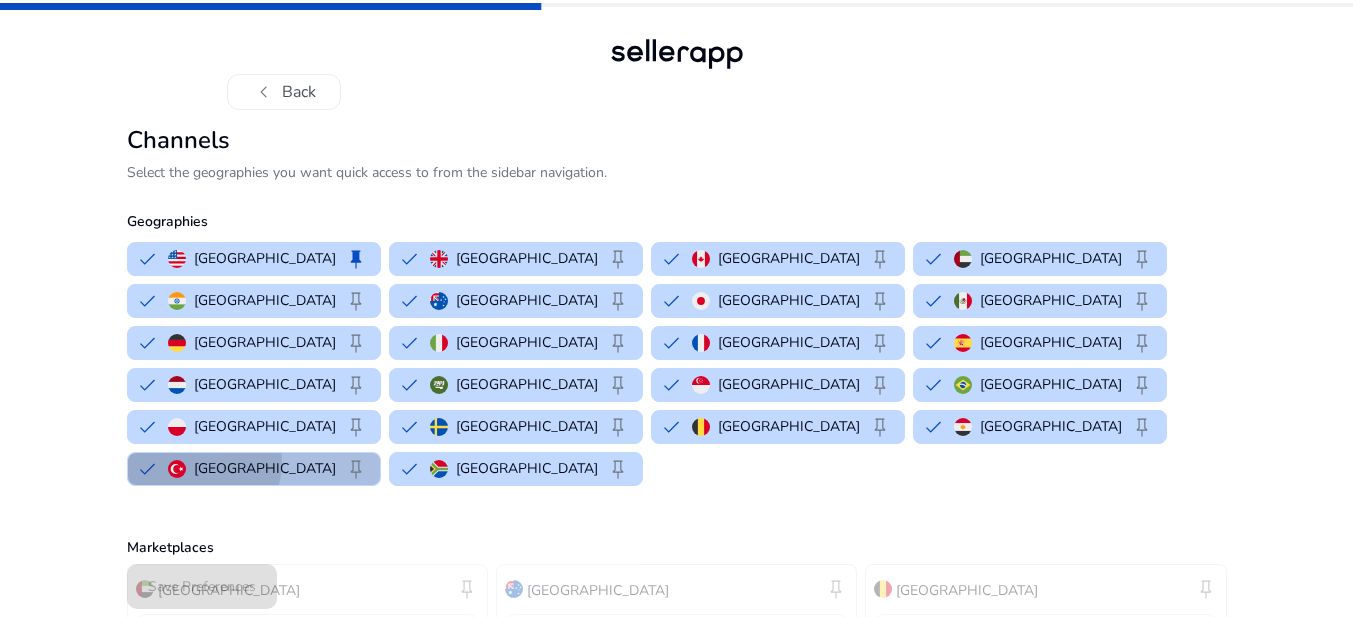 click on "[GEOGRAPHIC_DATA]" at bounding box center (265, 468) 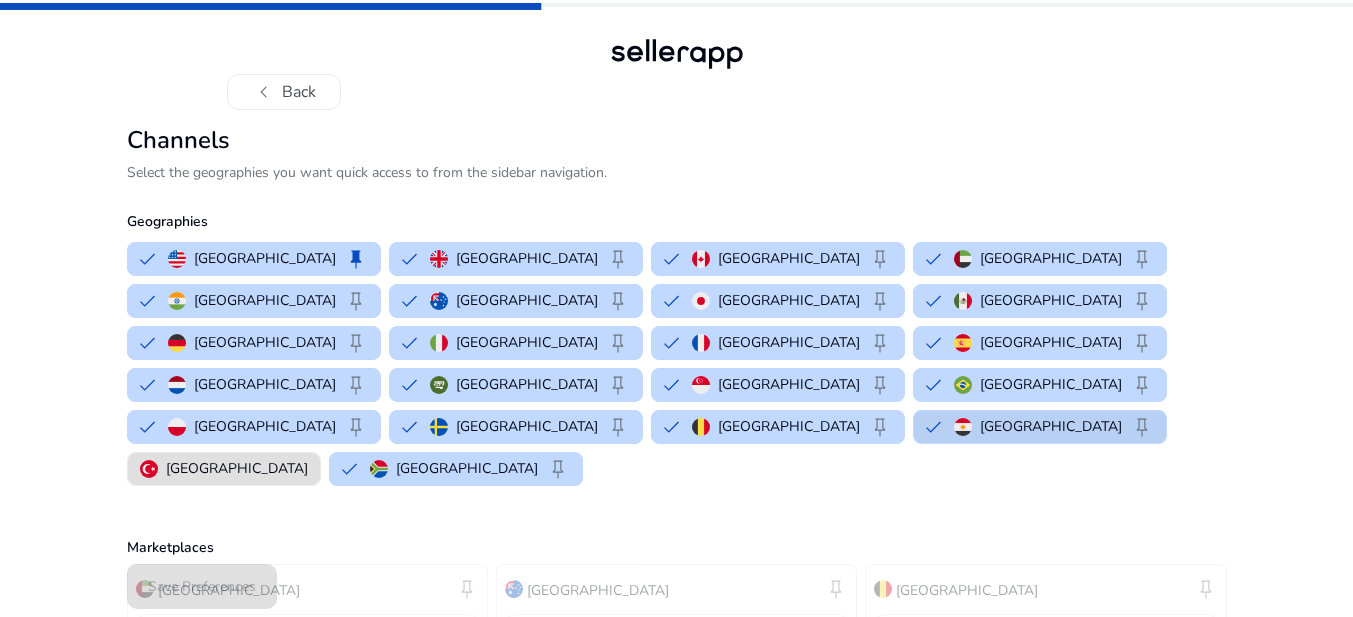 click on "[GEOGRAPHIC_DATA]" at bounding box center (1051, 426) 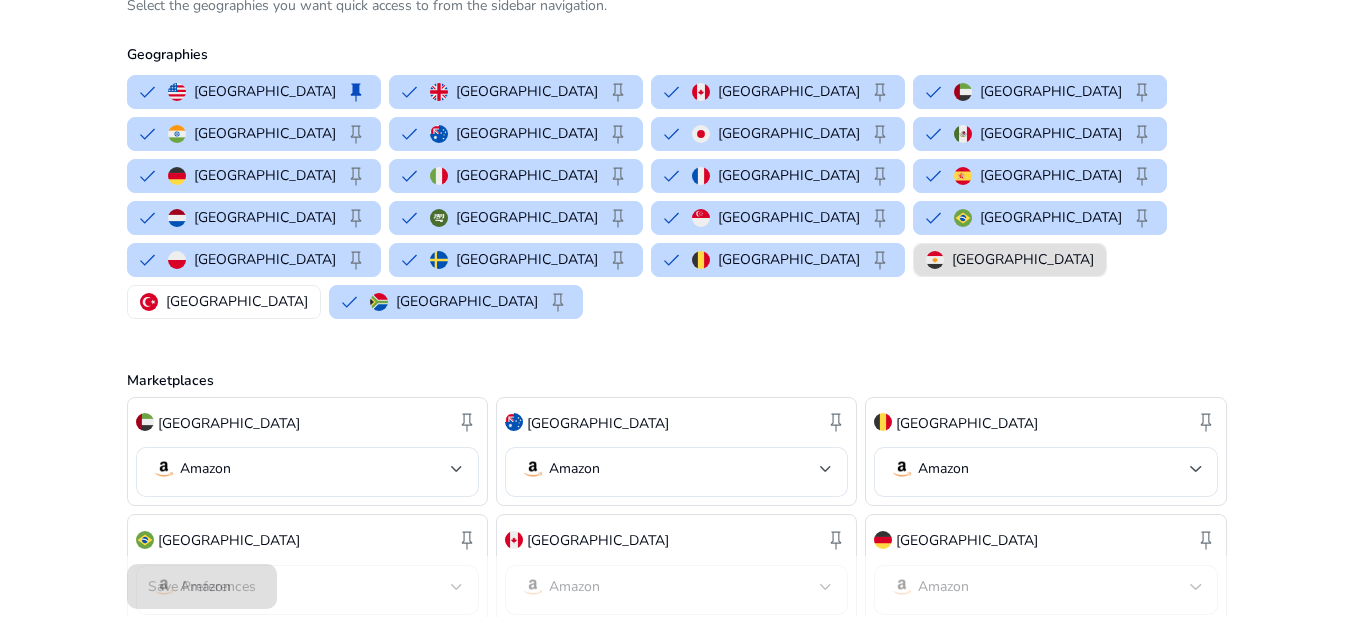 scroll, scrollTop: 333, scrollLeft: 0, axis: vertical 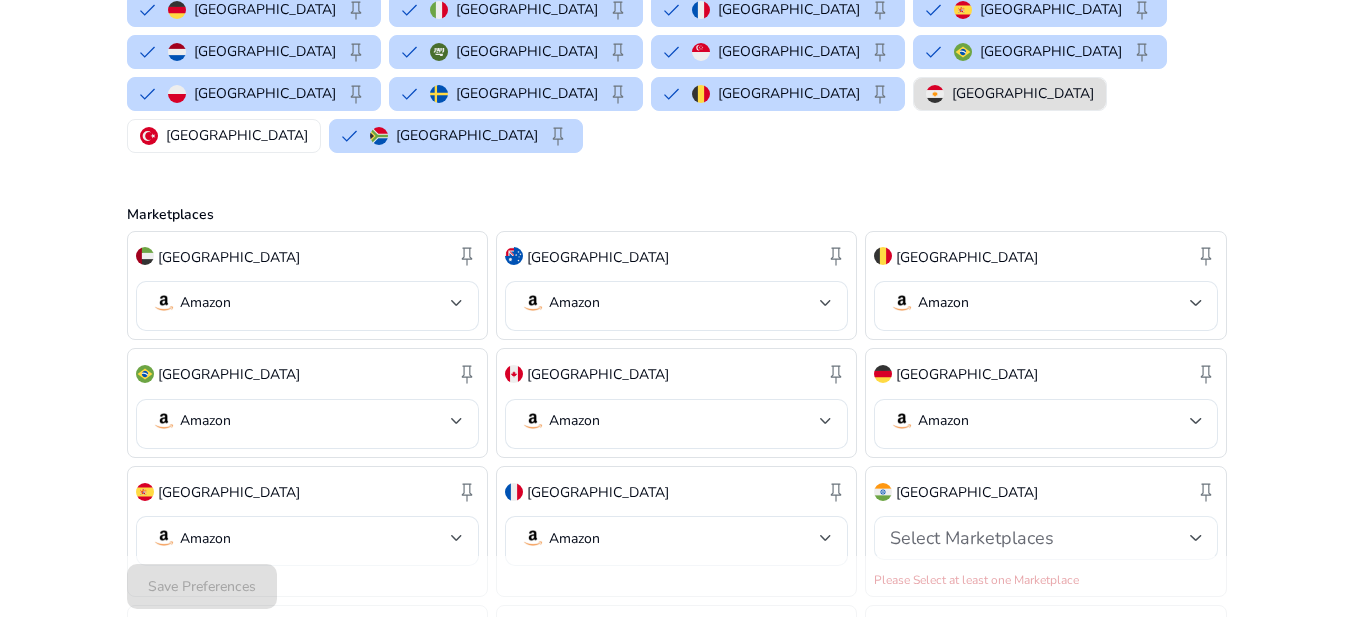 click at bounding box center [1196, 538] 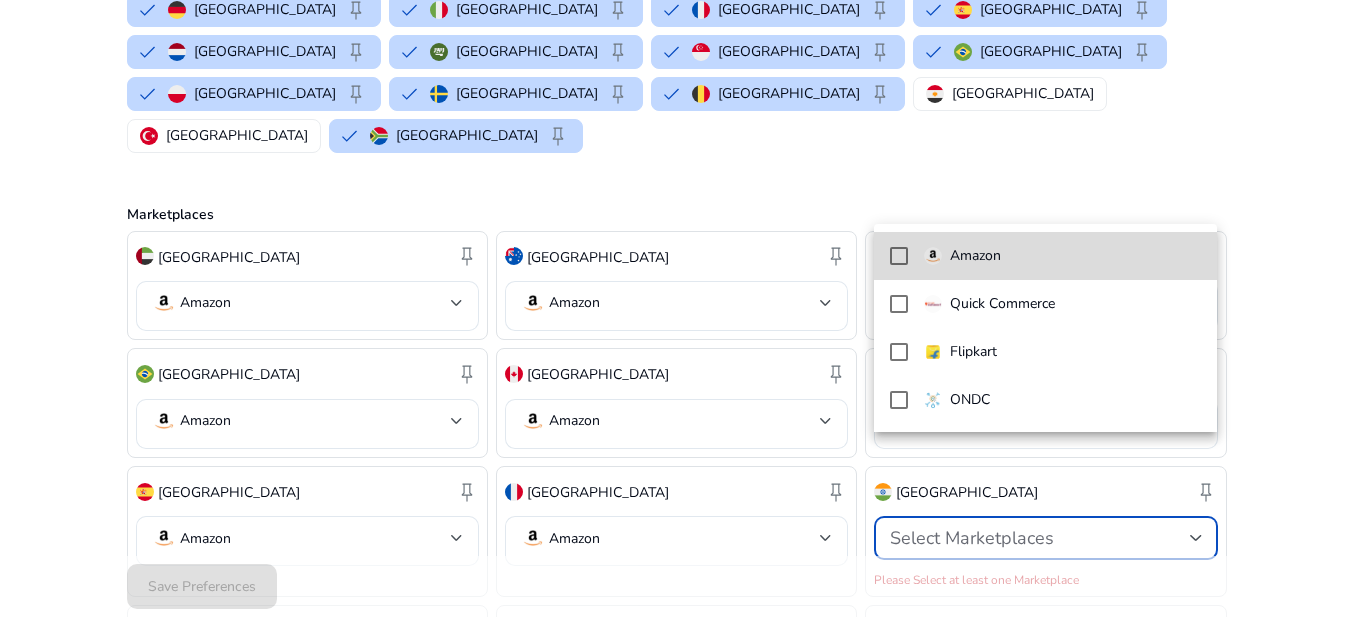 click at bounding box center (899, 256) 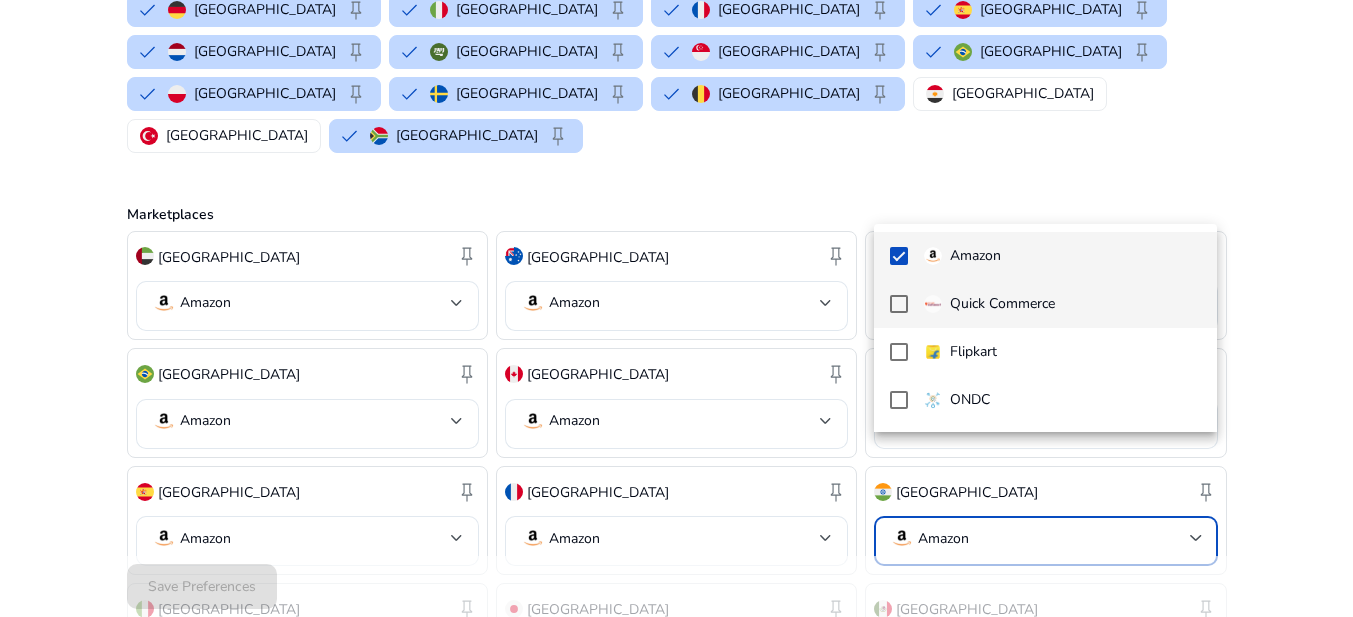 click at bounding box center [899, 304] 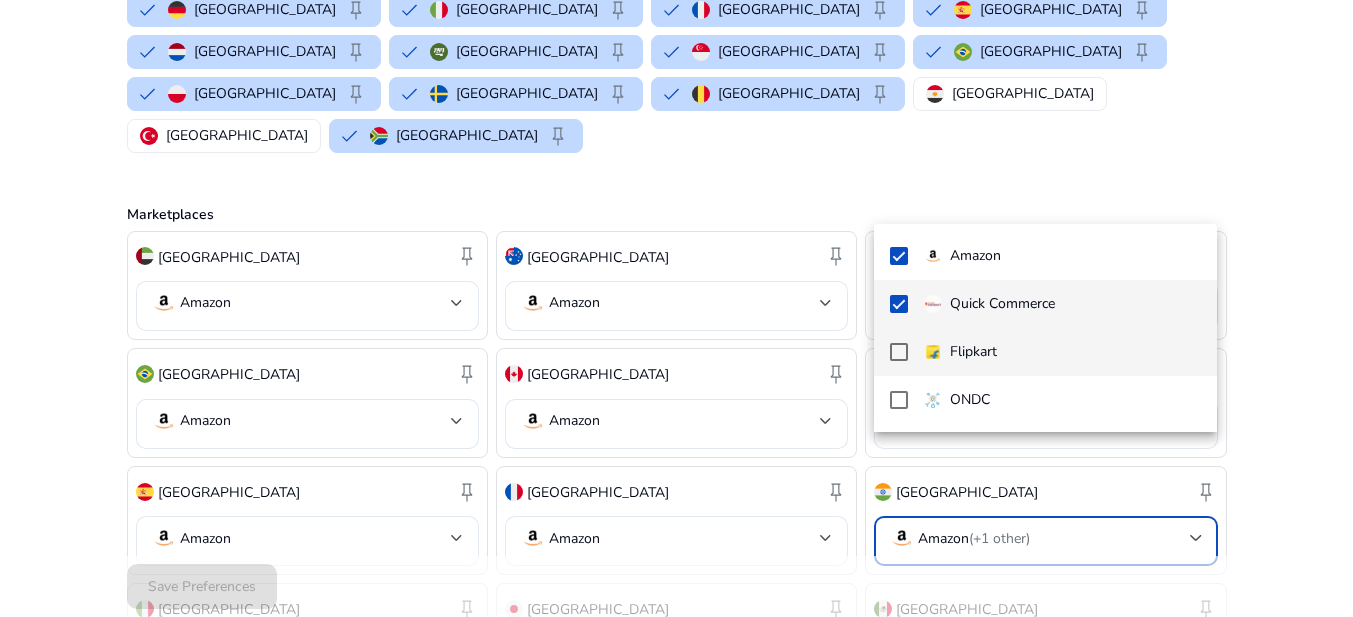 click at bounding box center [899, 352] 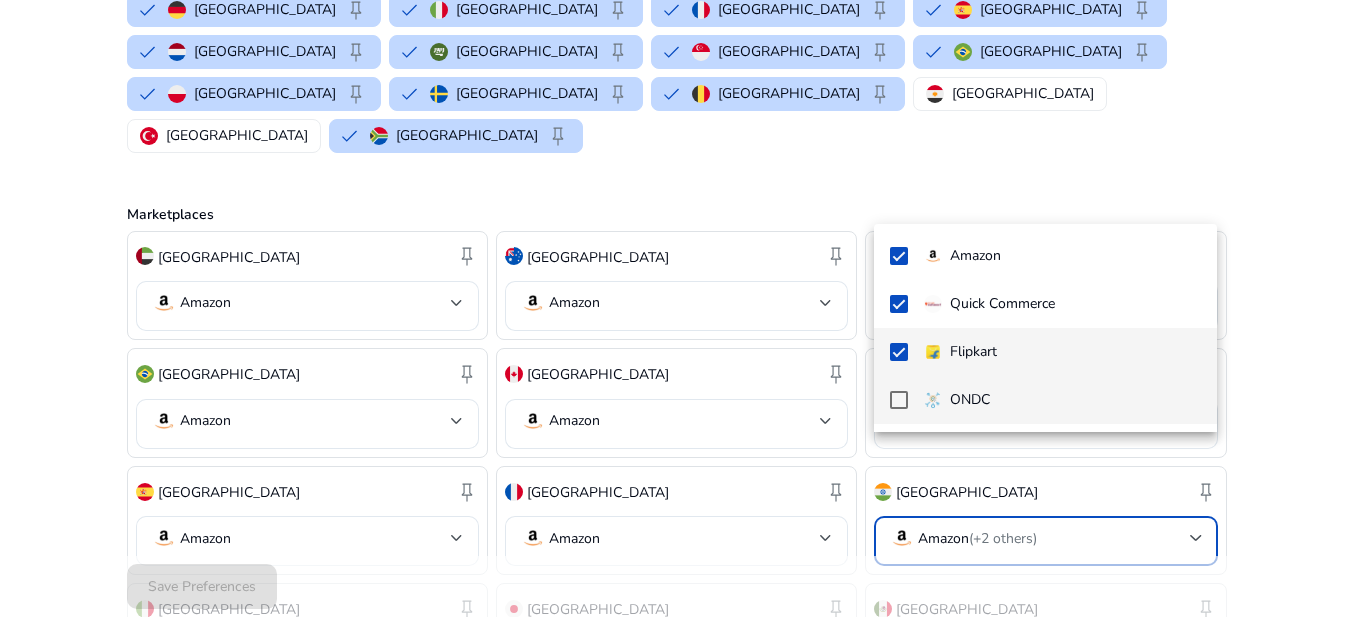 click at bounding box center (899, 400) 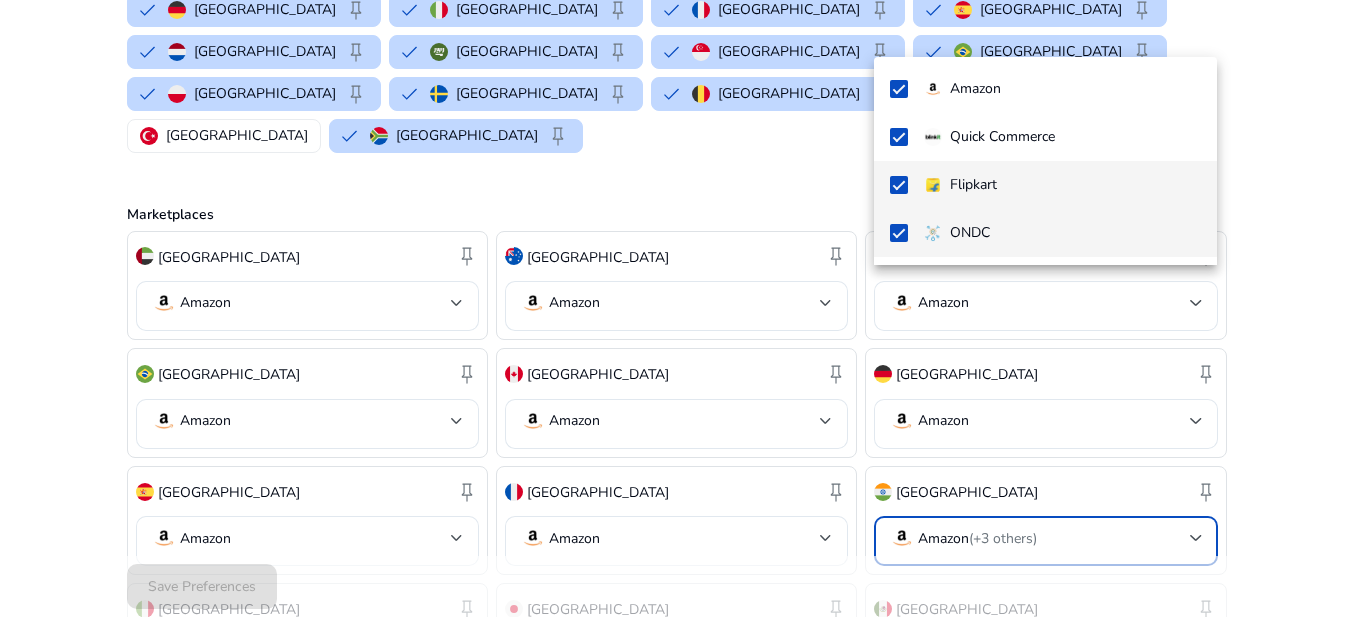 scroll, scrollTop: 500, scrollLeft: 0, axis: vertical 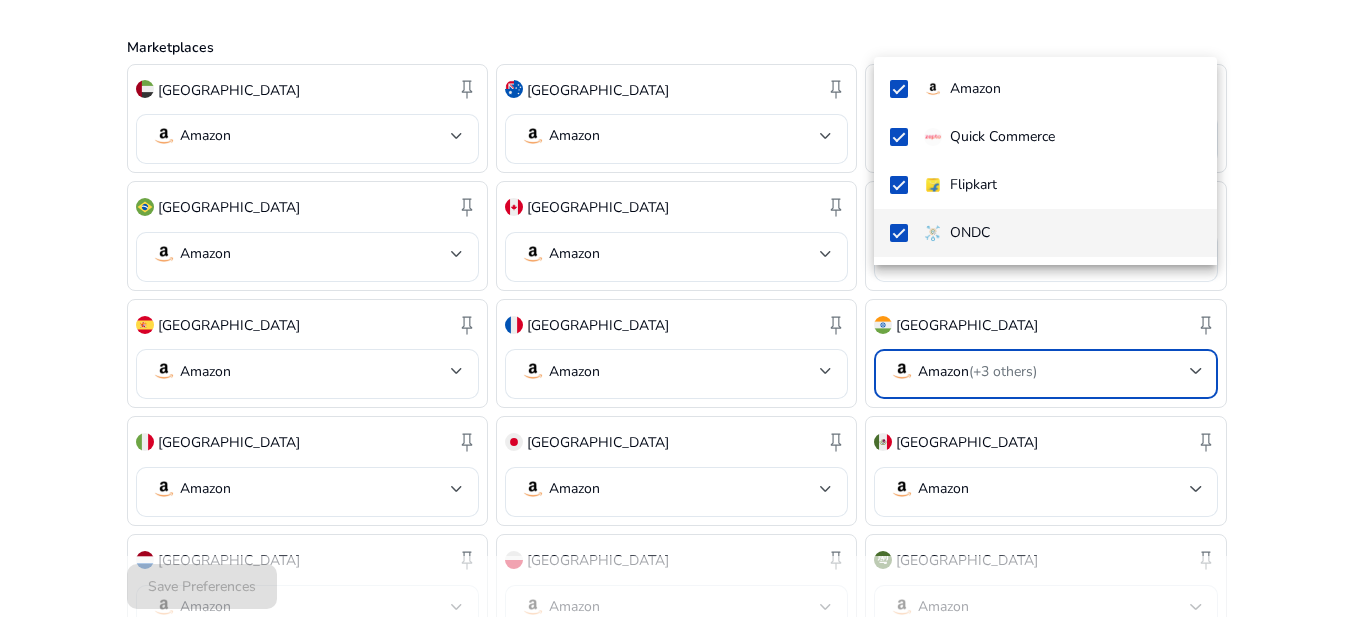 click at bounding box center [676, 308] 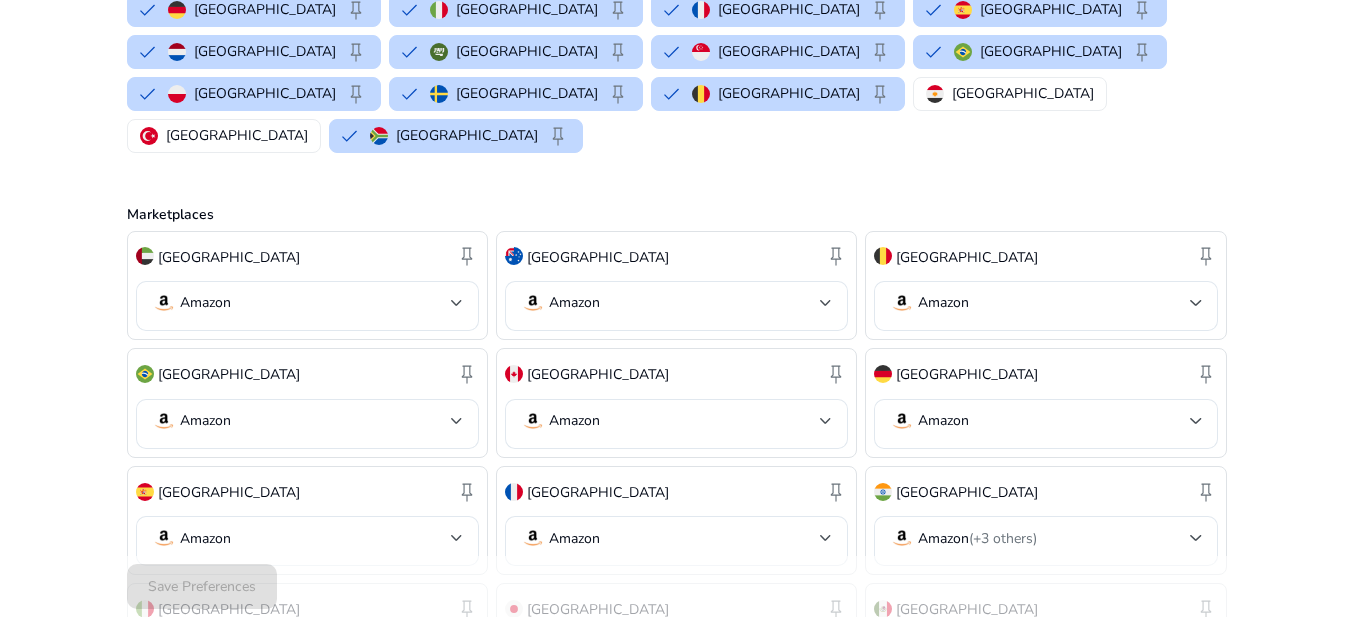 scroll, scrollTop: 777, scrollLeft: 0, axis: vertical 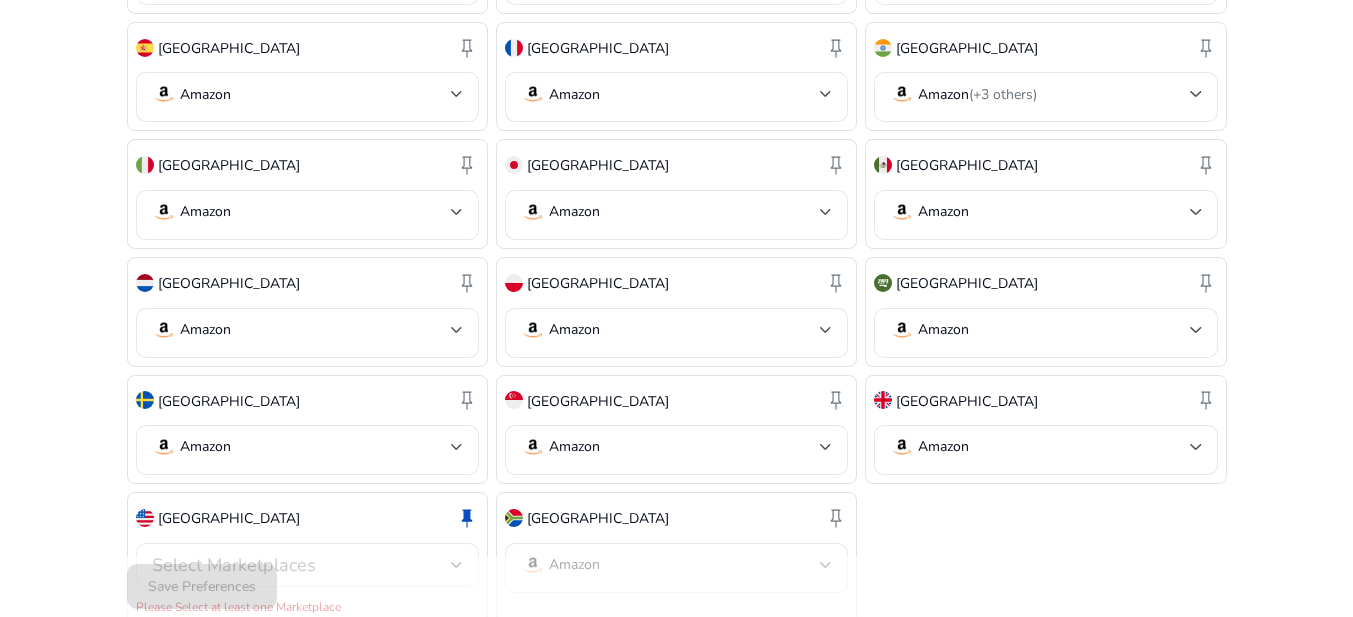 click on "Select Marketplaces" at bounding box center (301, 565) 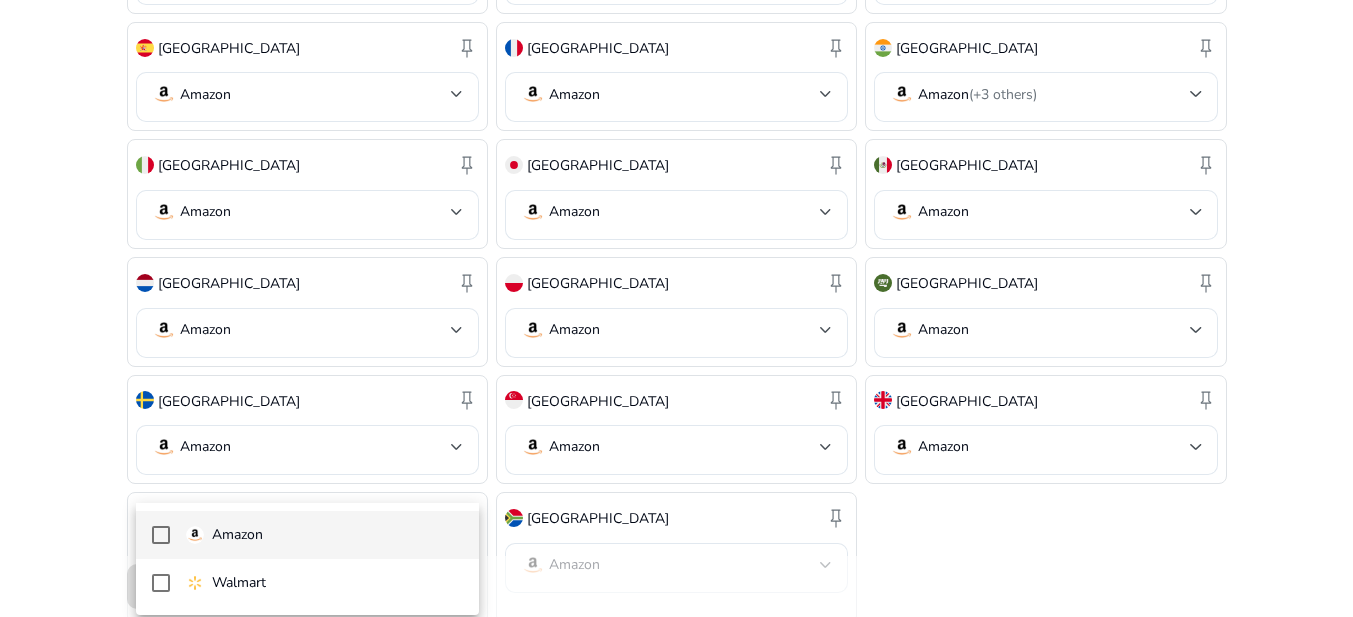 click at bounding box center (161, 535) 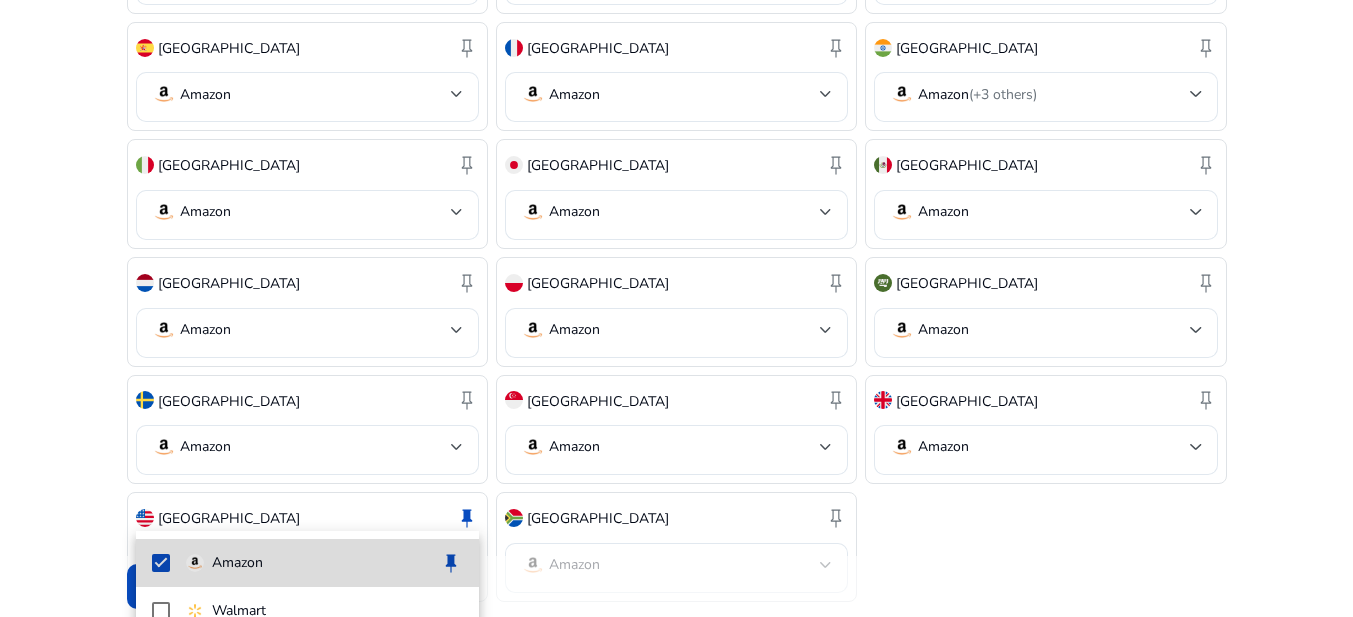 scroll, scrollTop: 755, scrollLeft: 0, axis: vertical 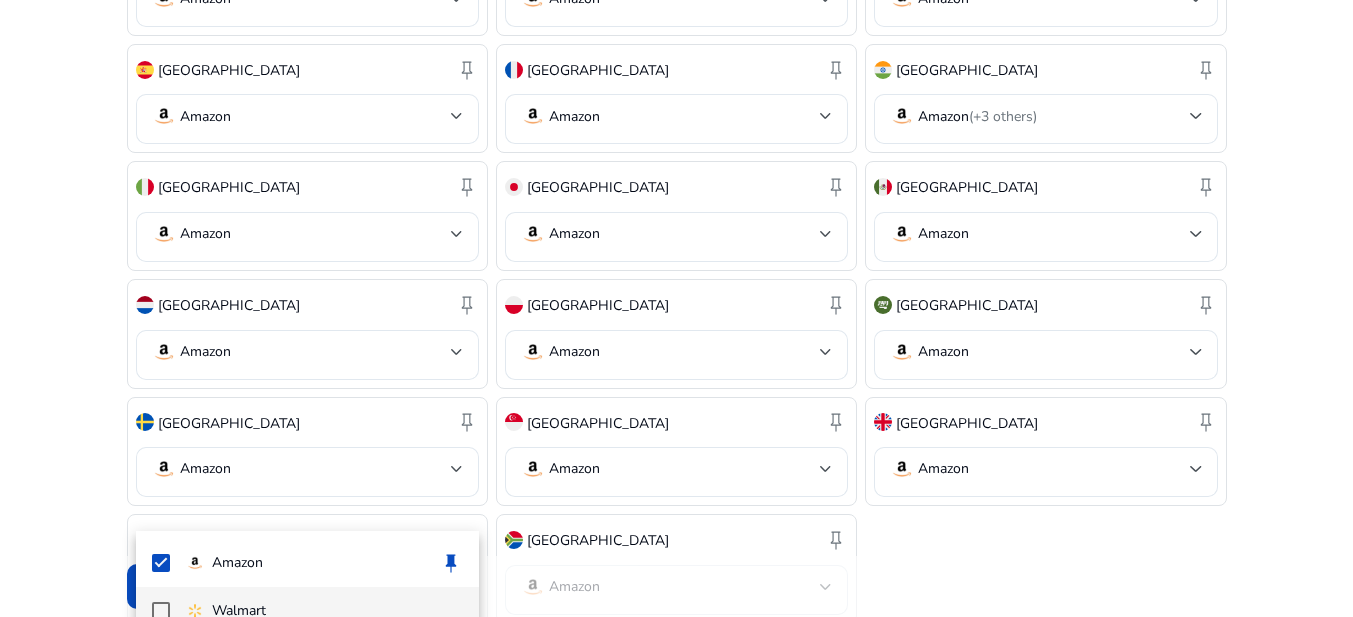 click at bounding box center [161, 611] 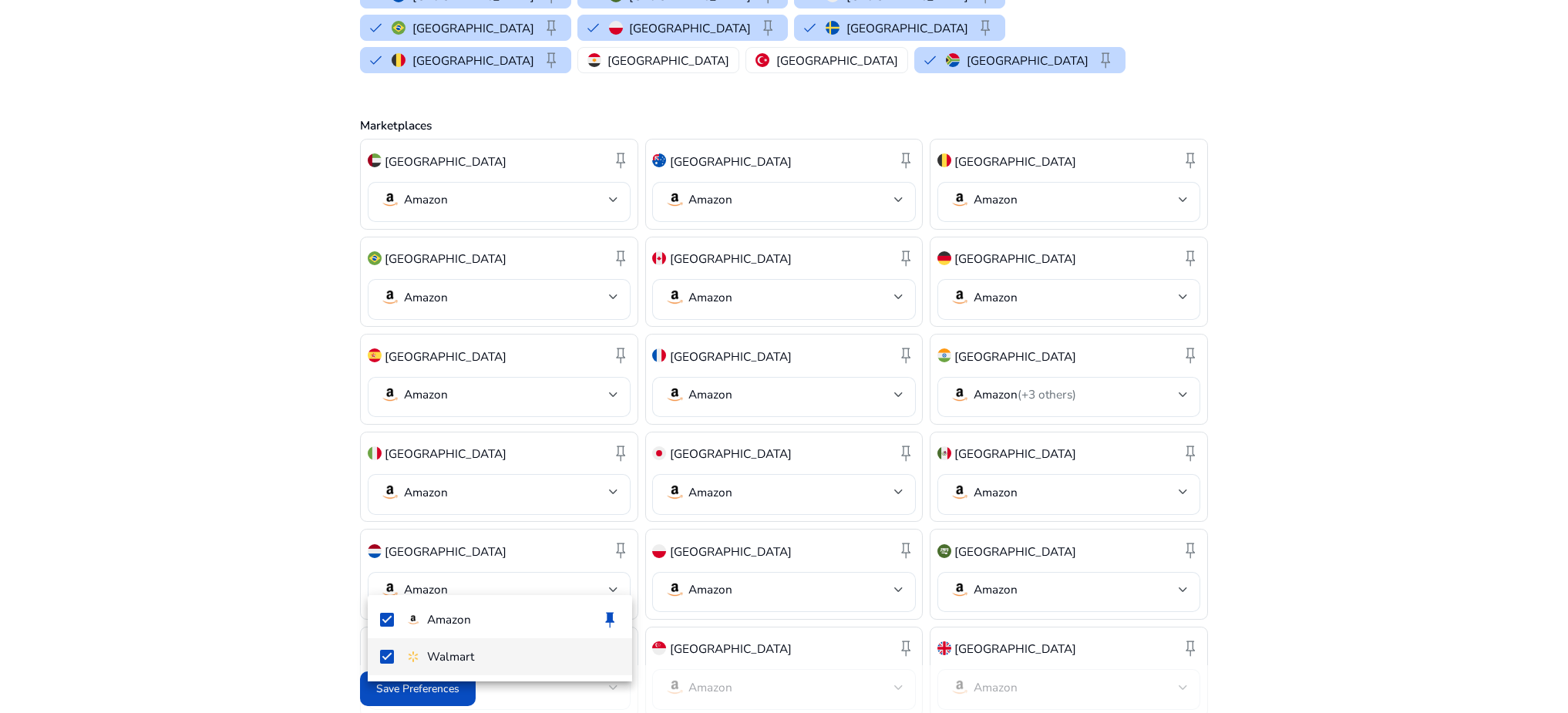 scroll, scrollTop: 484, scrollLeft: 0, axis: vertical 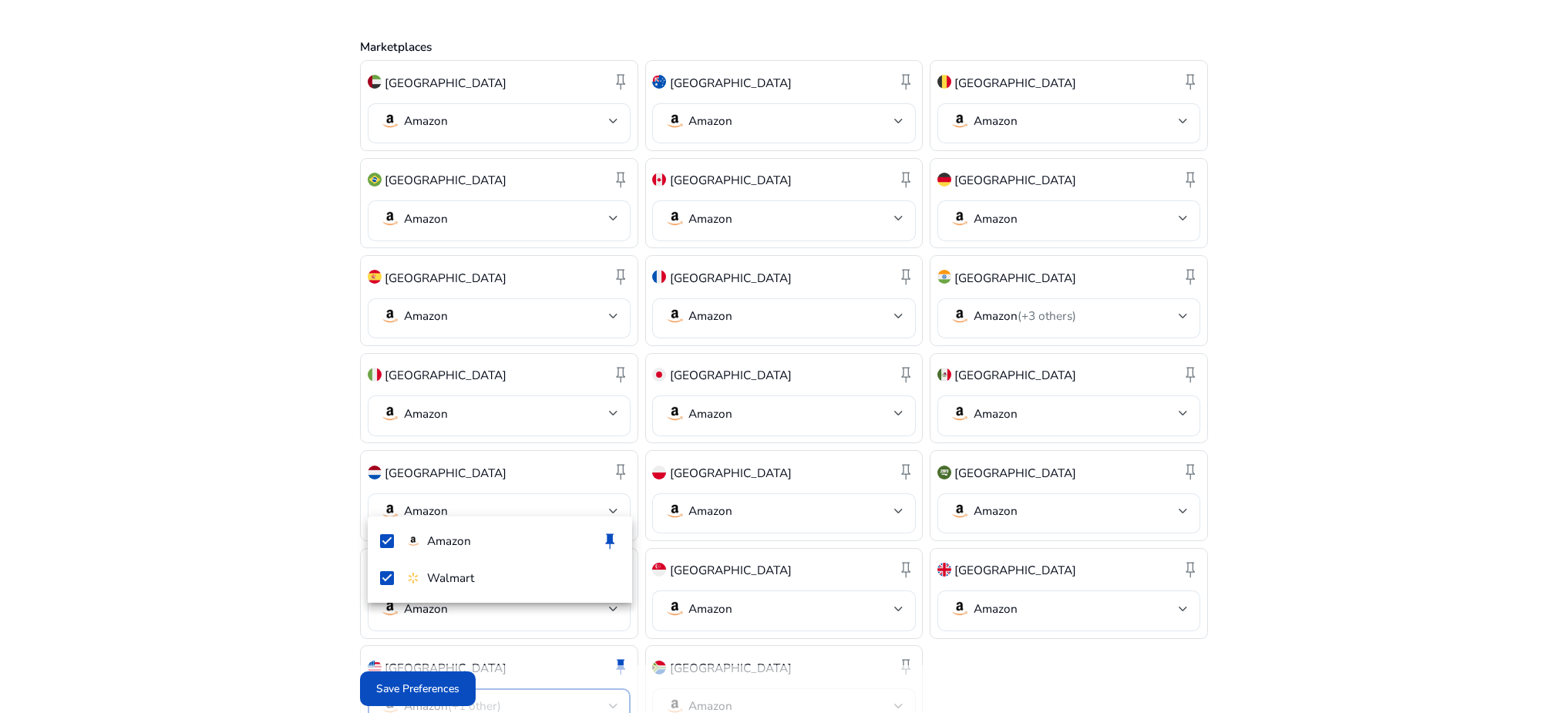 click at bounding box center (784, 356) 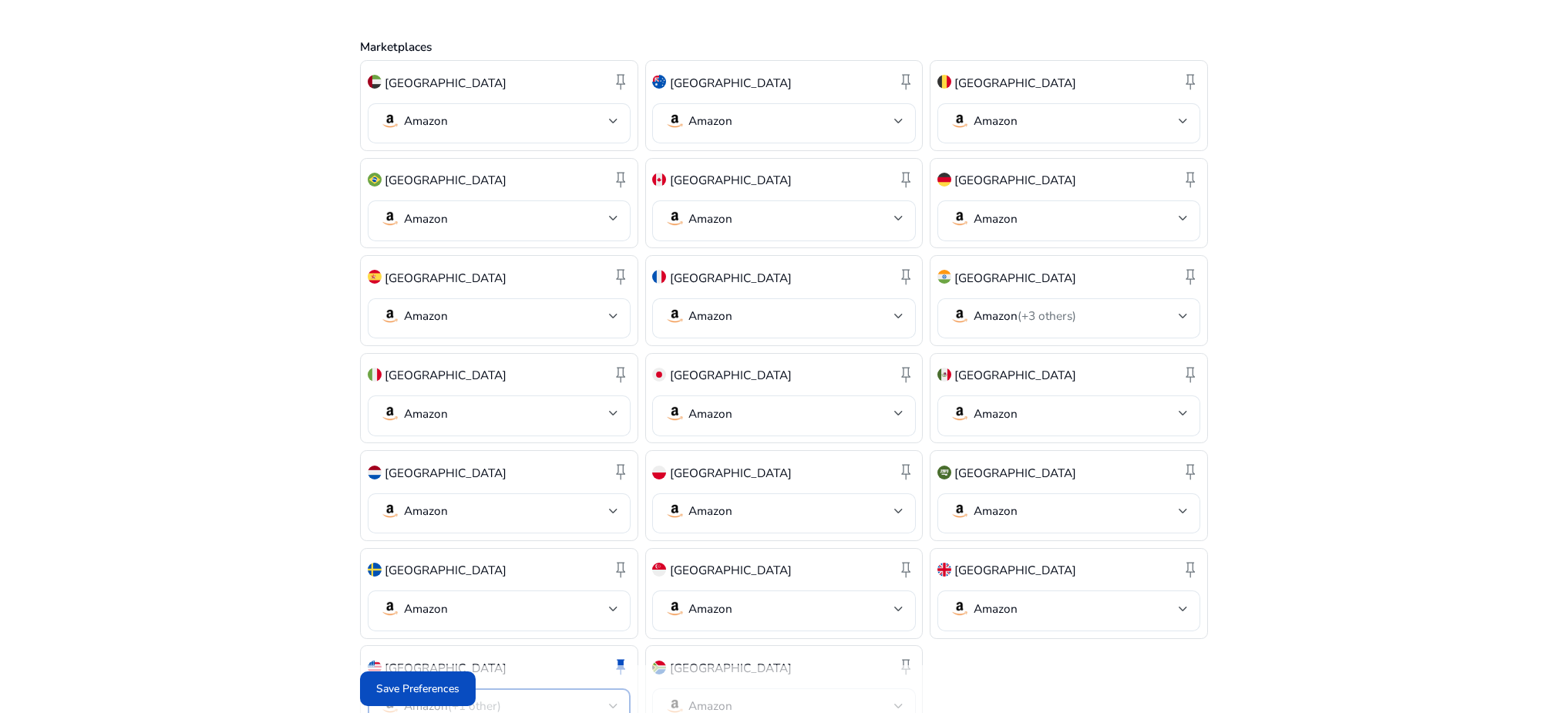 click at bounding box center [614, 706] 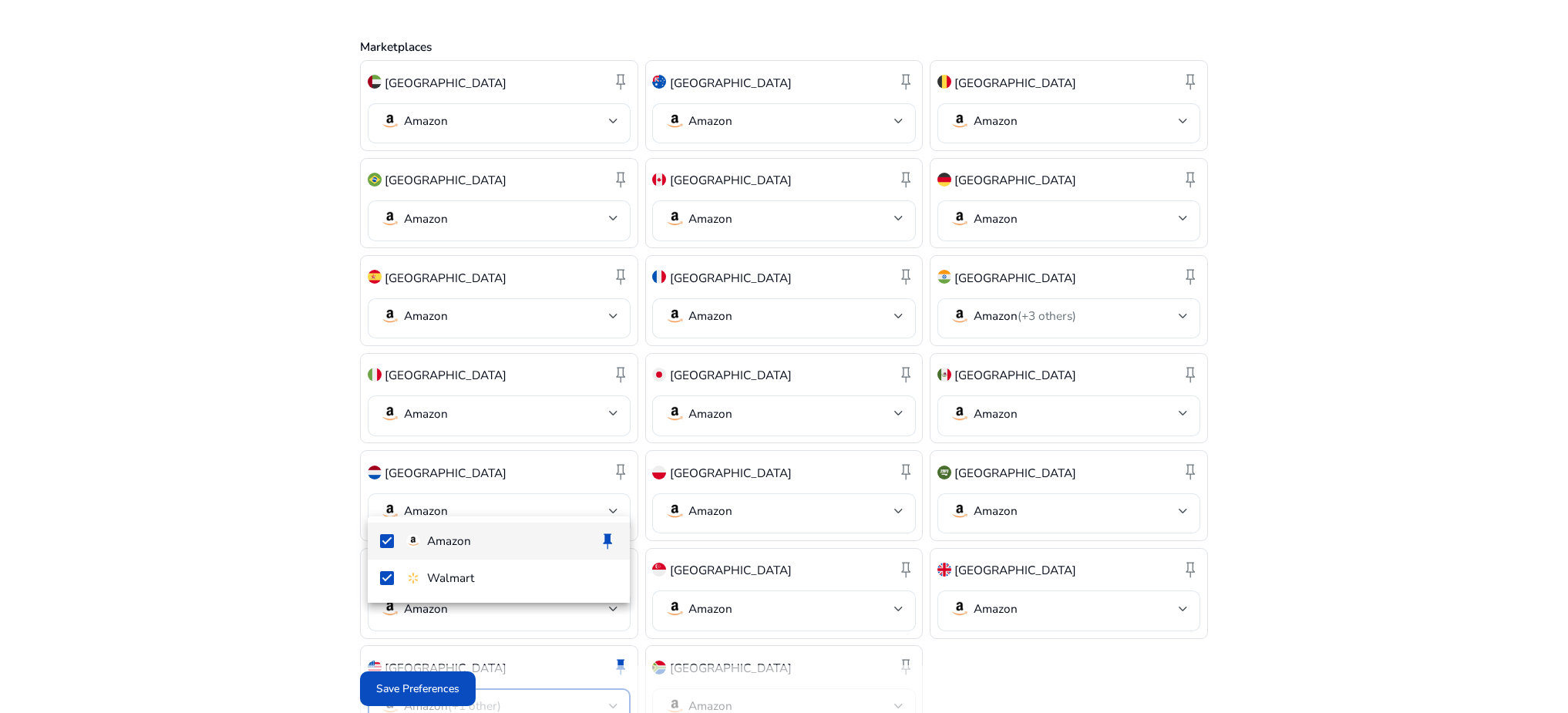 click at bounding box center (784, 356) 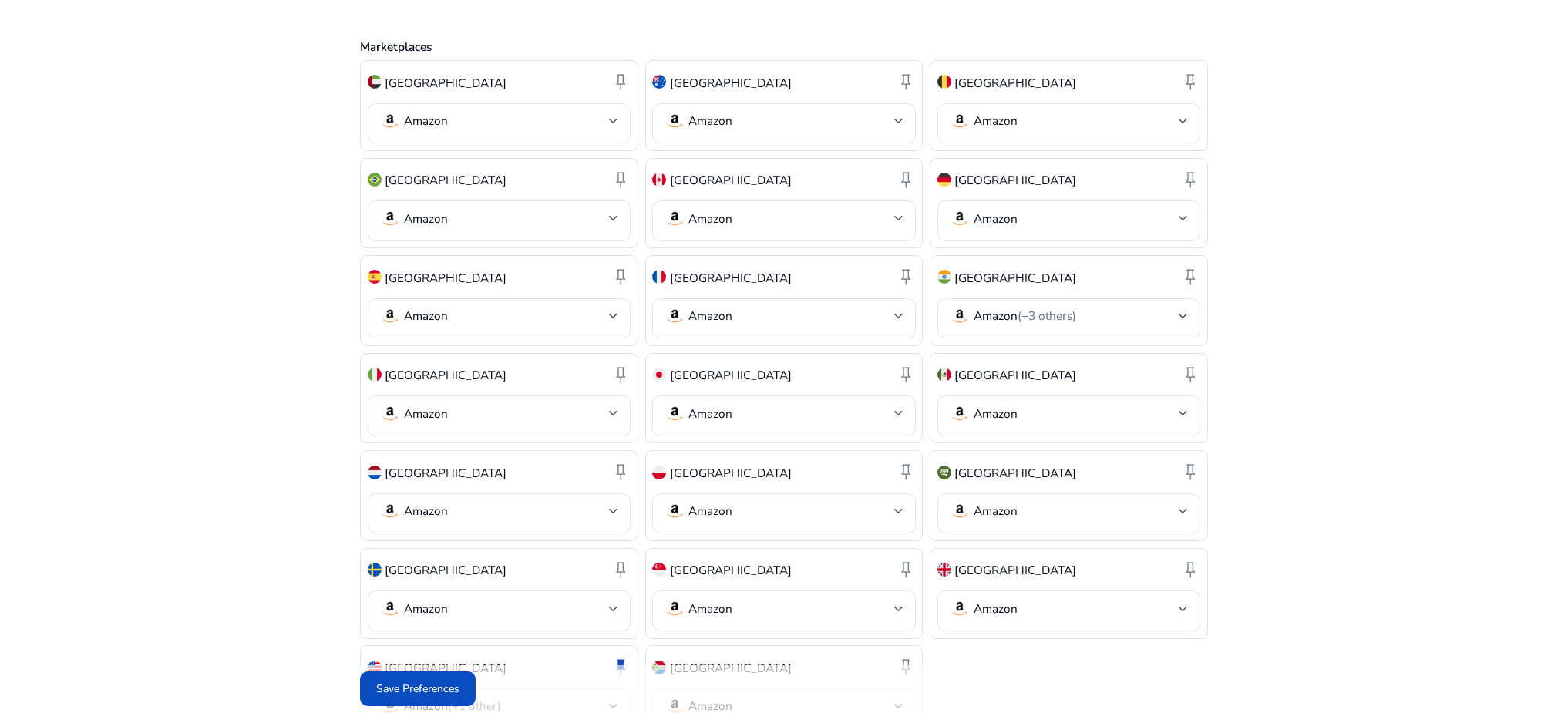 click at bounding box center (899, 706) 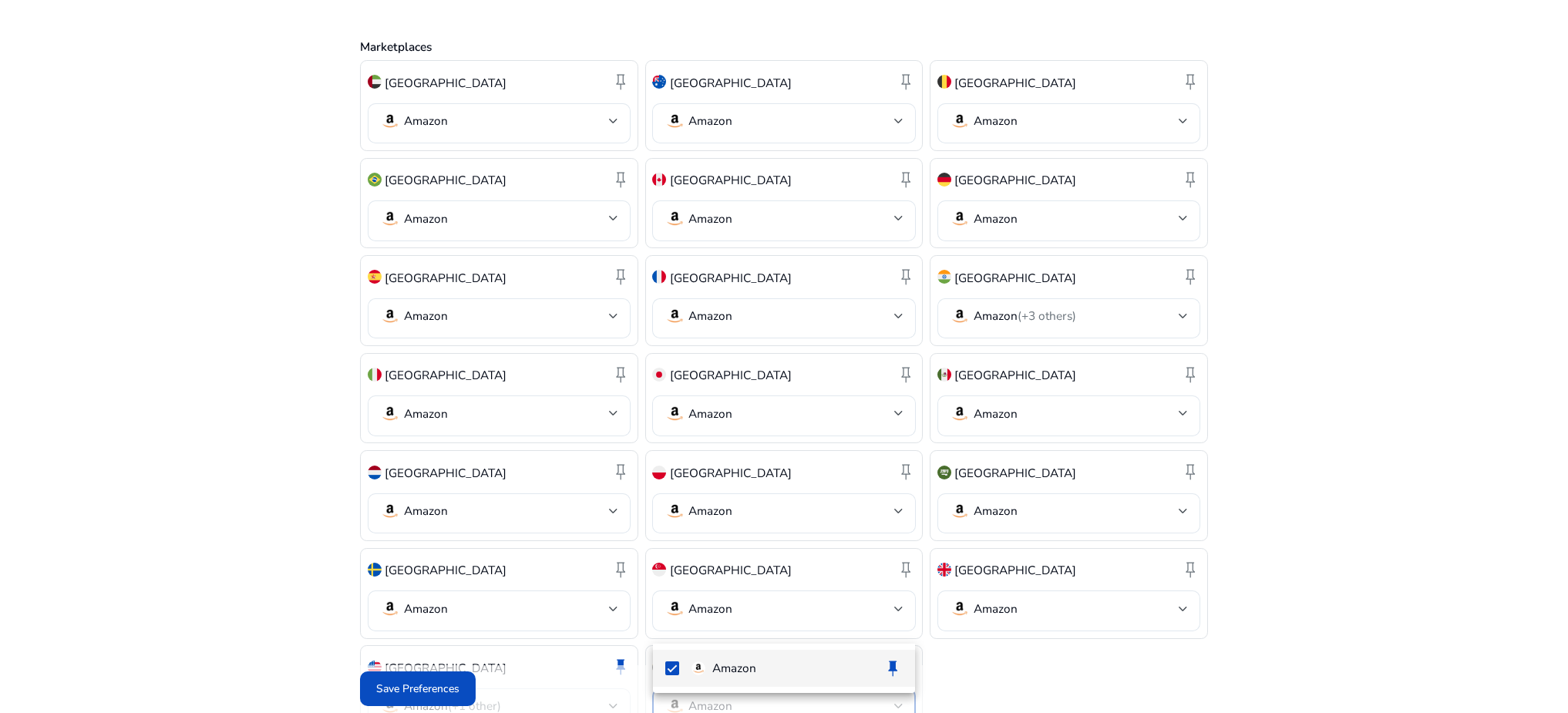click at bounding box center [784, 356] 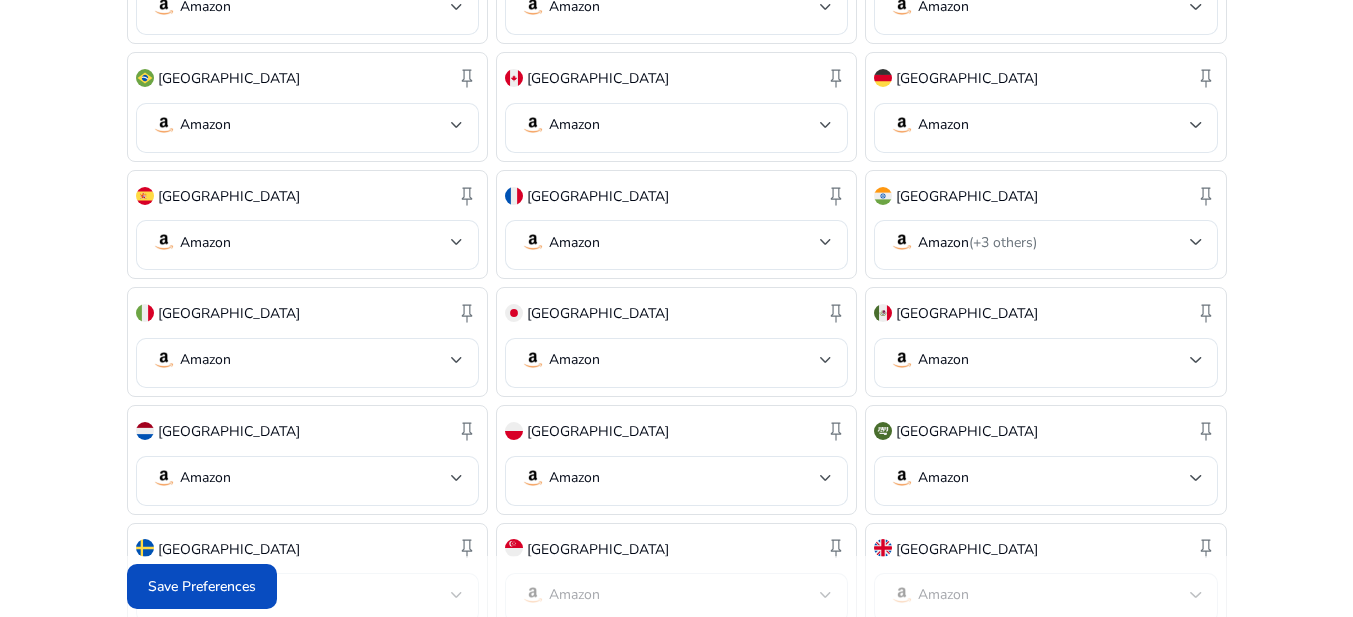 scroll, scrollTop: 755, scrollLeft: 0, axis: vertical 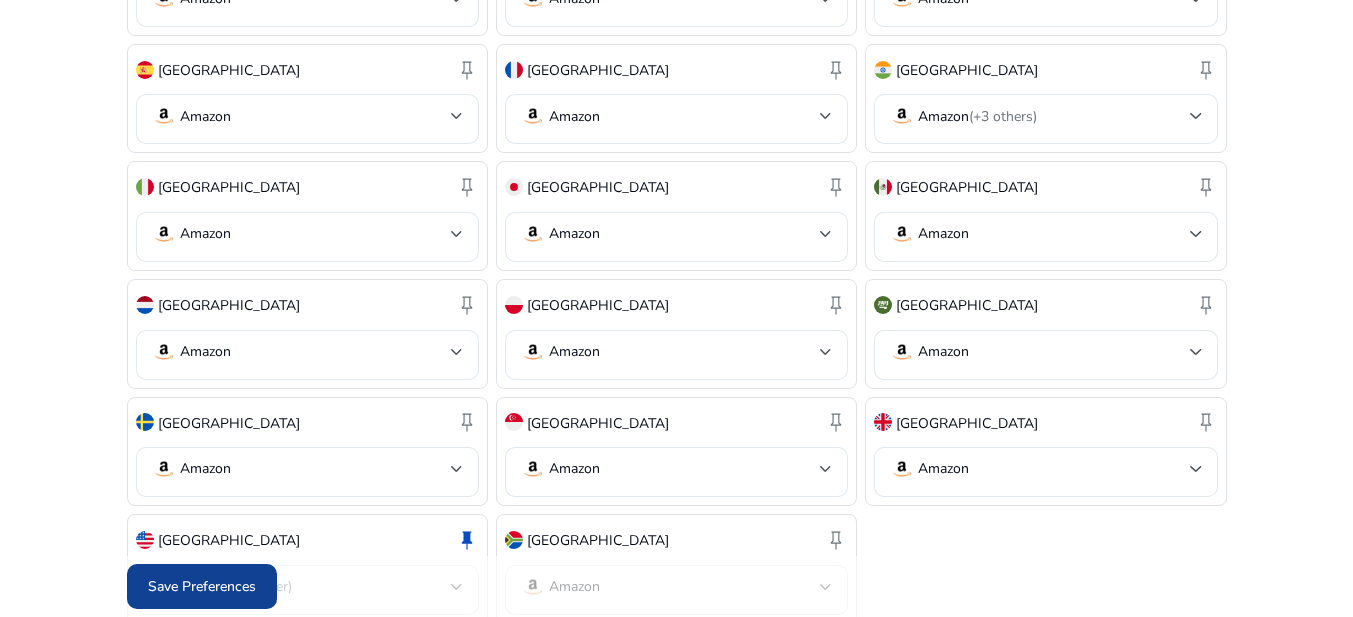 click on "Save Preferences" 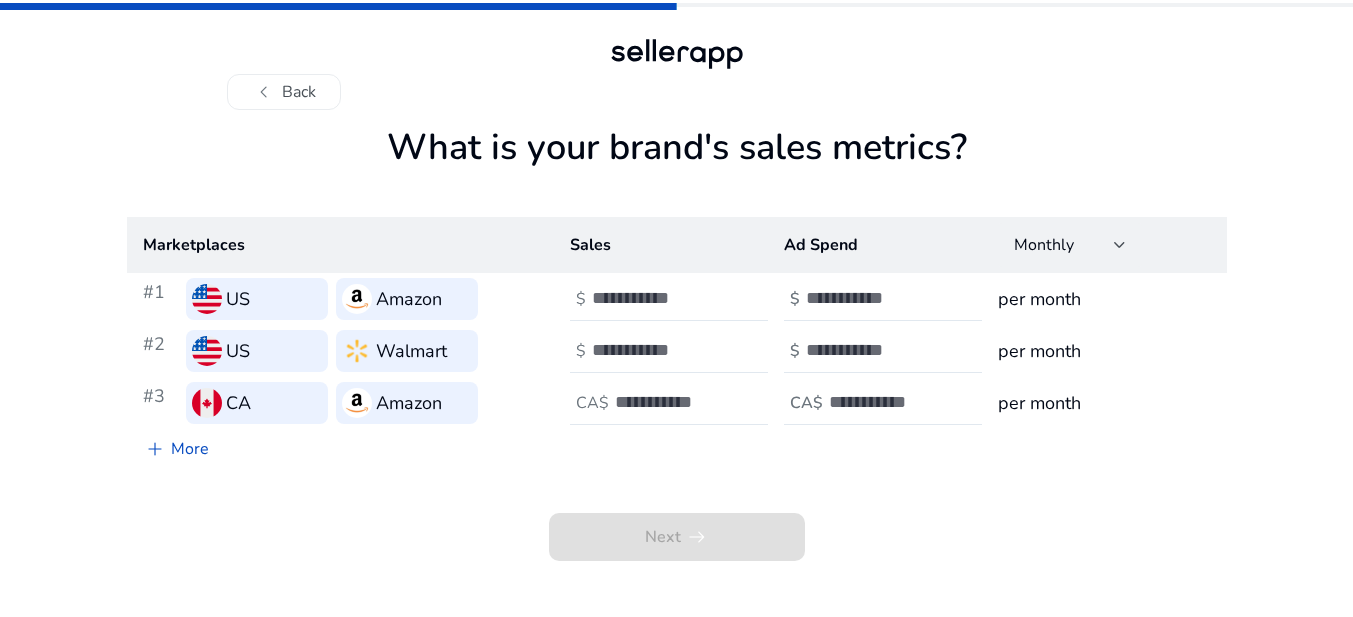 scroll, scrollTop: 0, scrollLeft: 0, axis: both 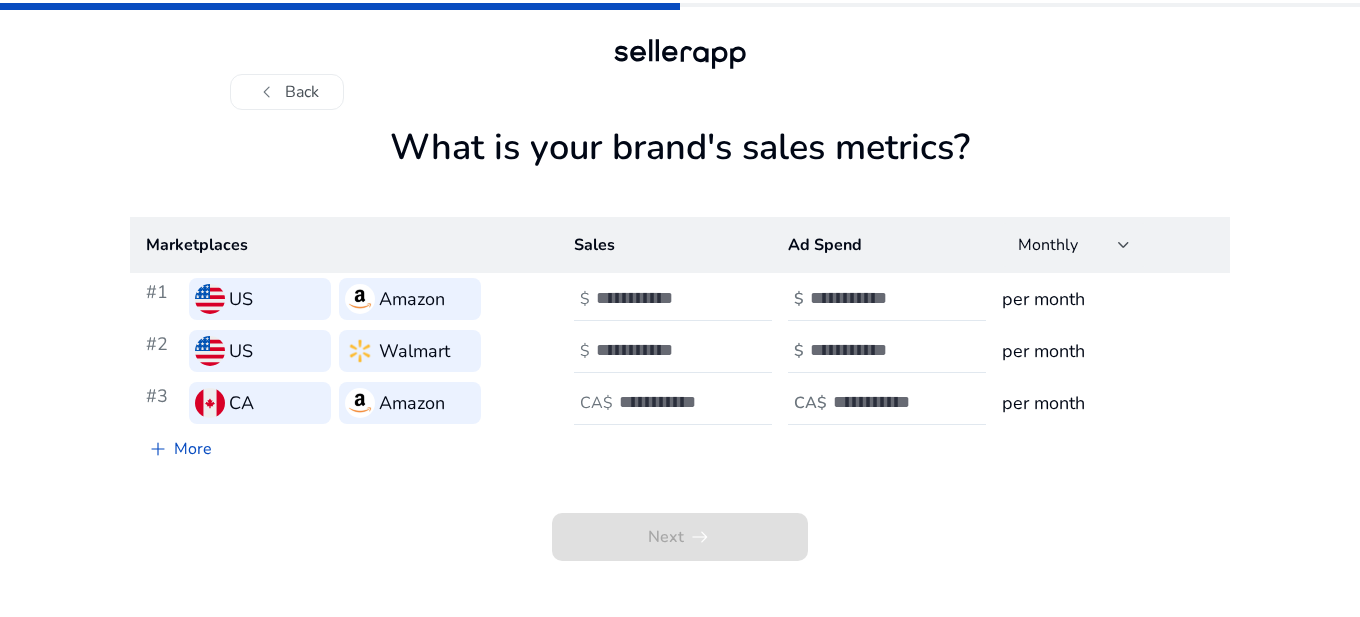 click on "per month" 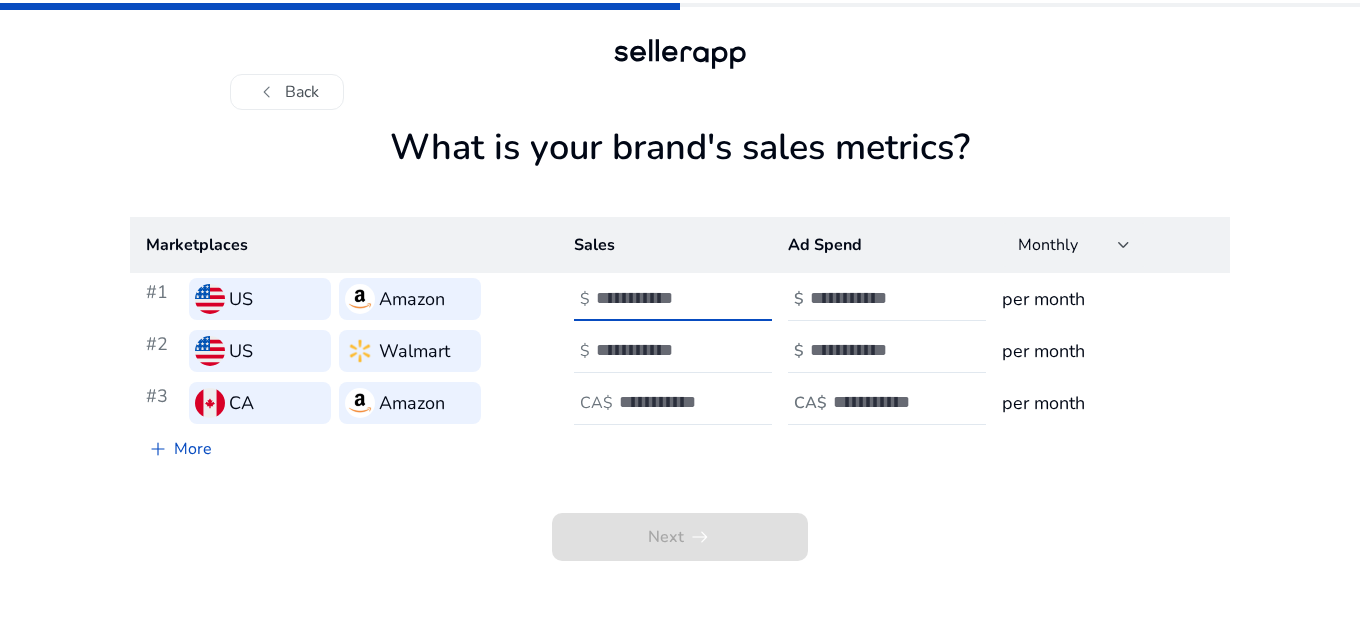 type on "*" 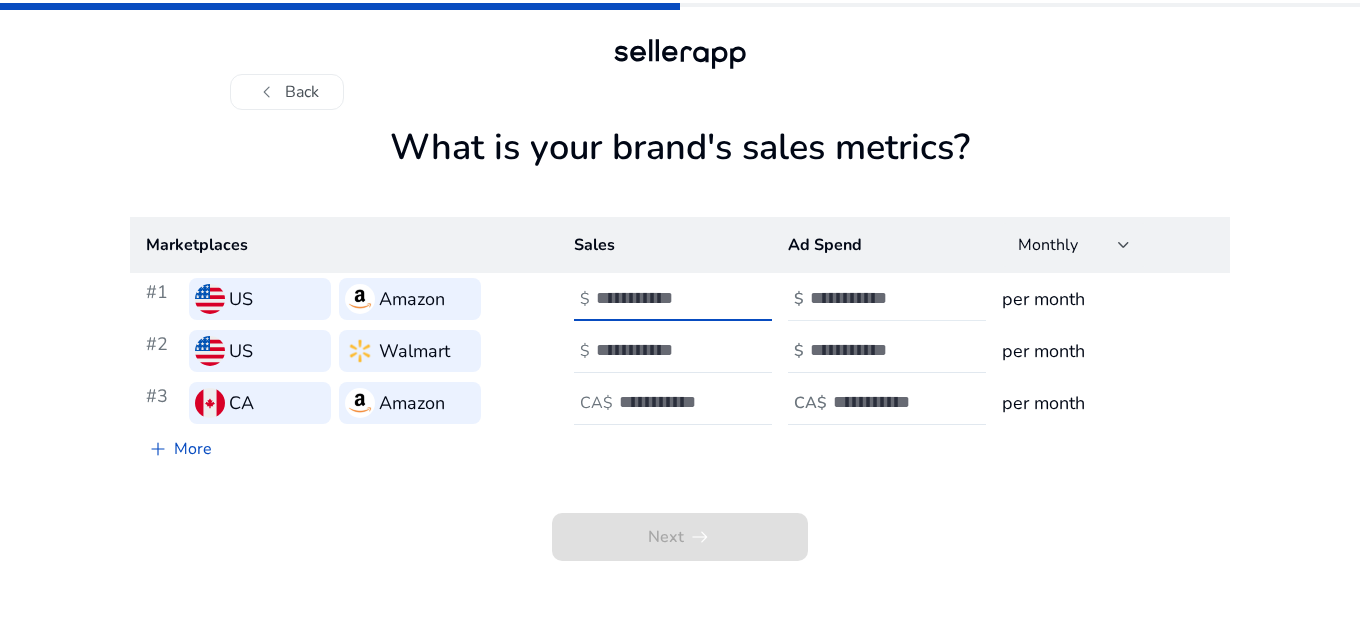 type on "***" 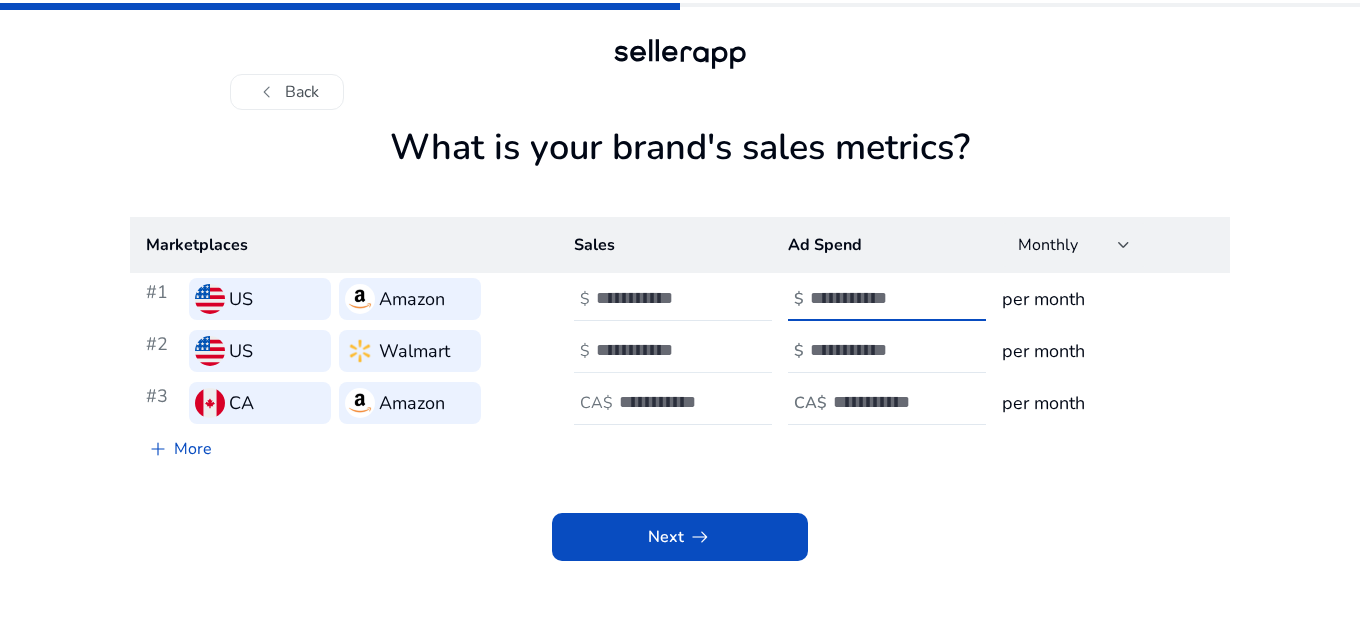 click at bounding box center (663, 350) 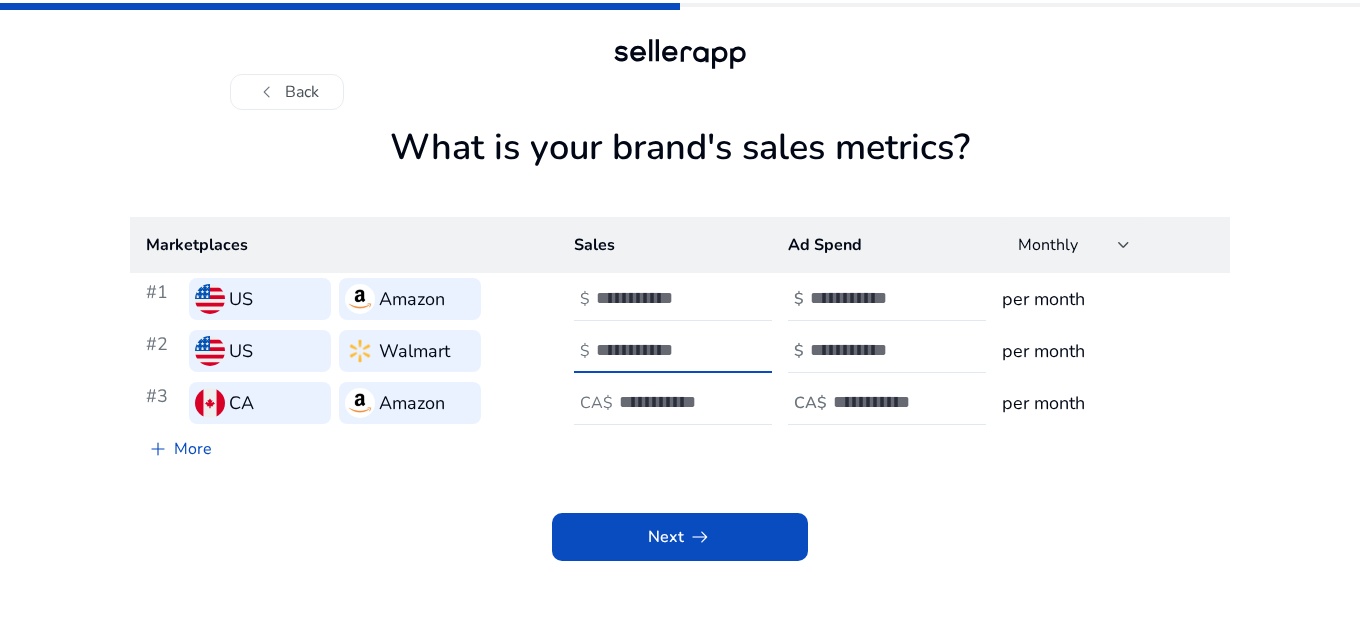 type on "***" 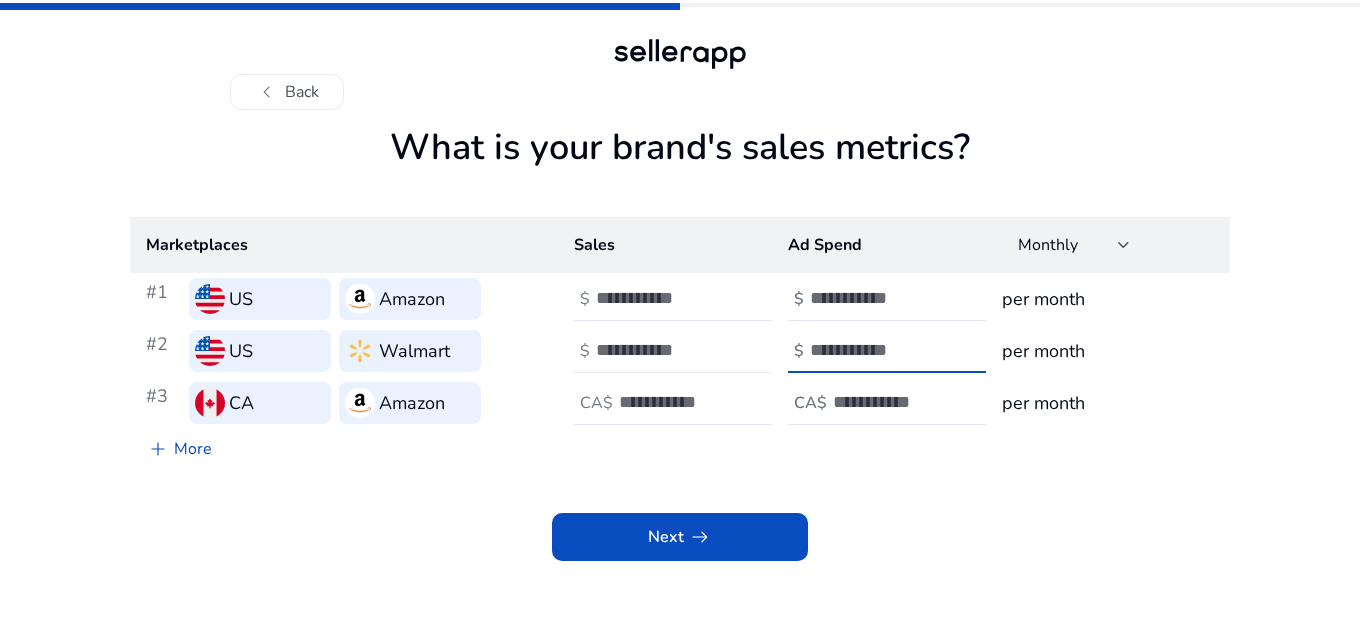 type on "*" 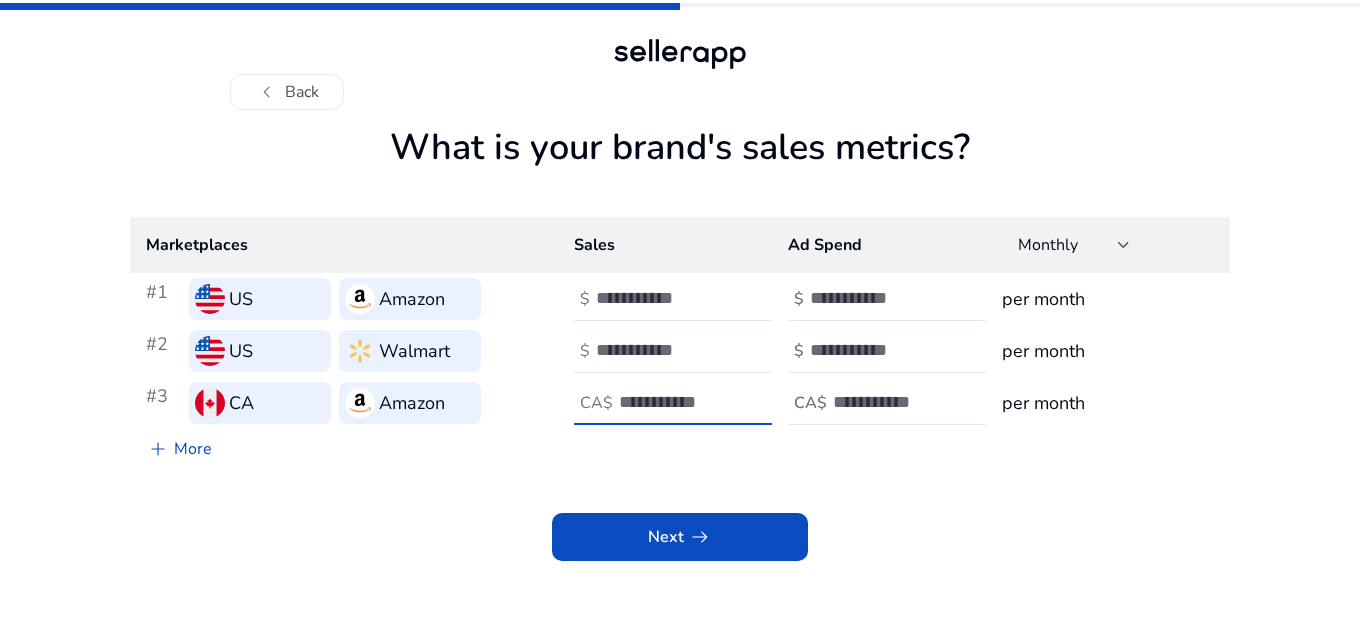 type on "***" 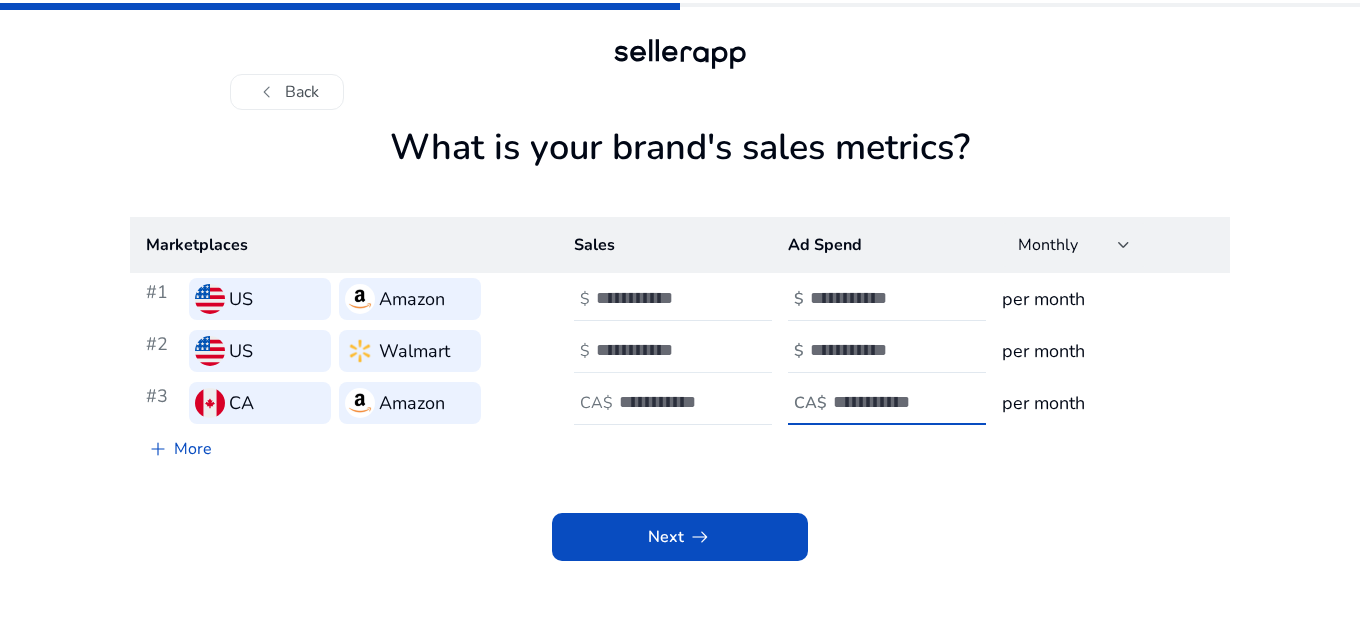type on "*" 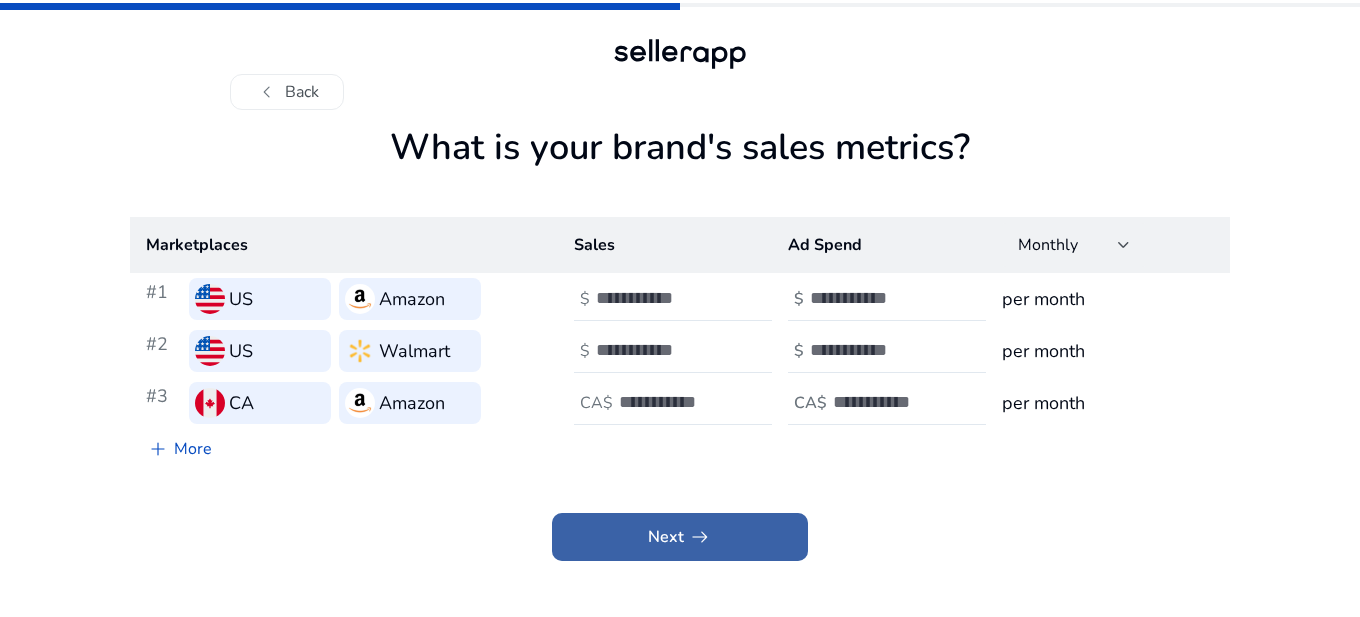 click on "arrow_right_alt" 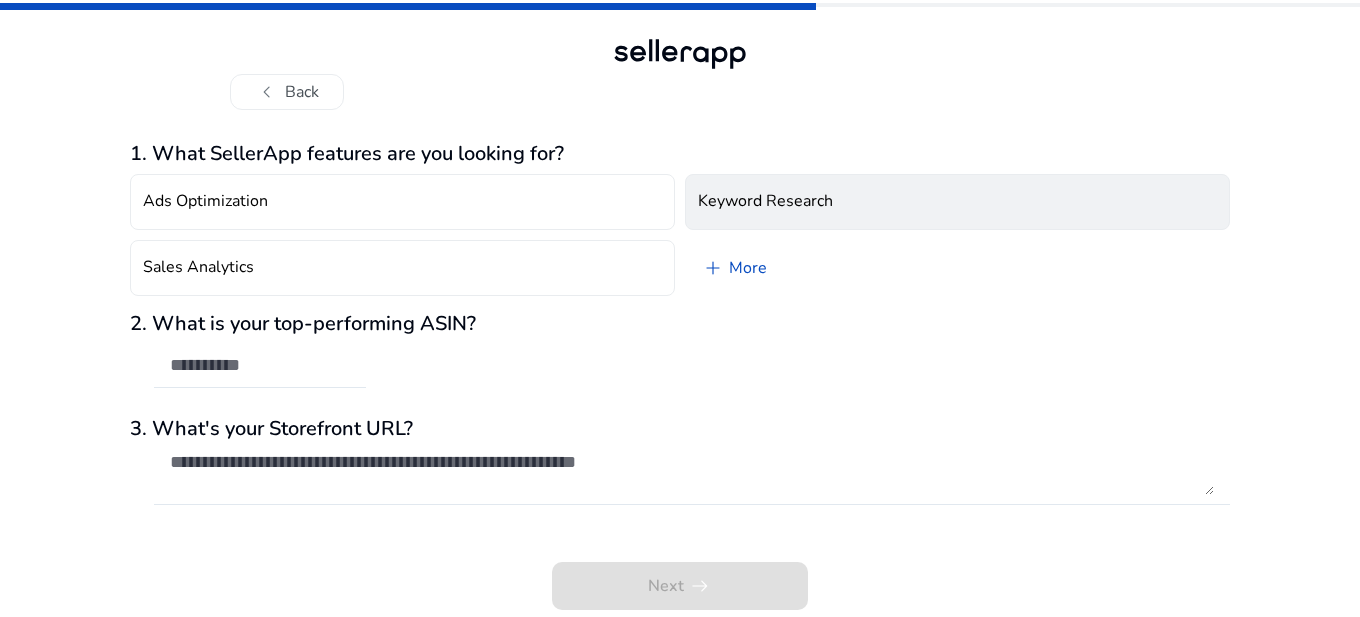 click on "Keyword Research" 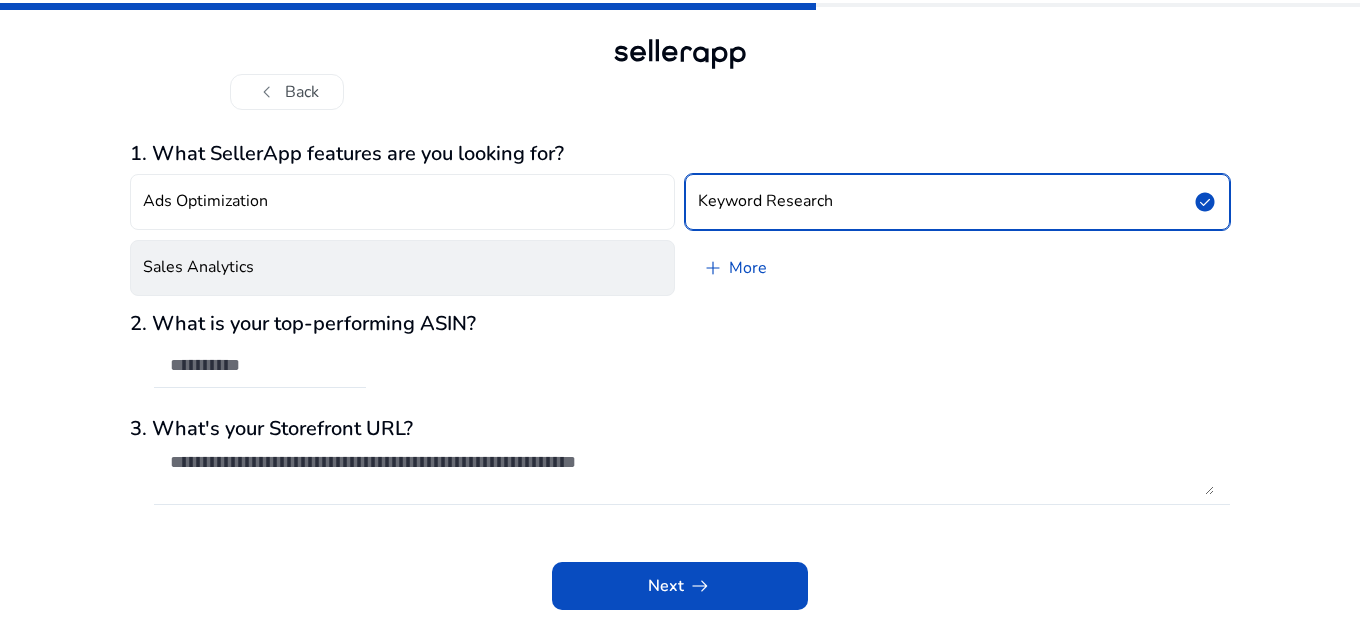 click on "Sales Analytics" 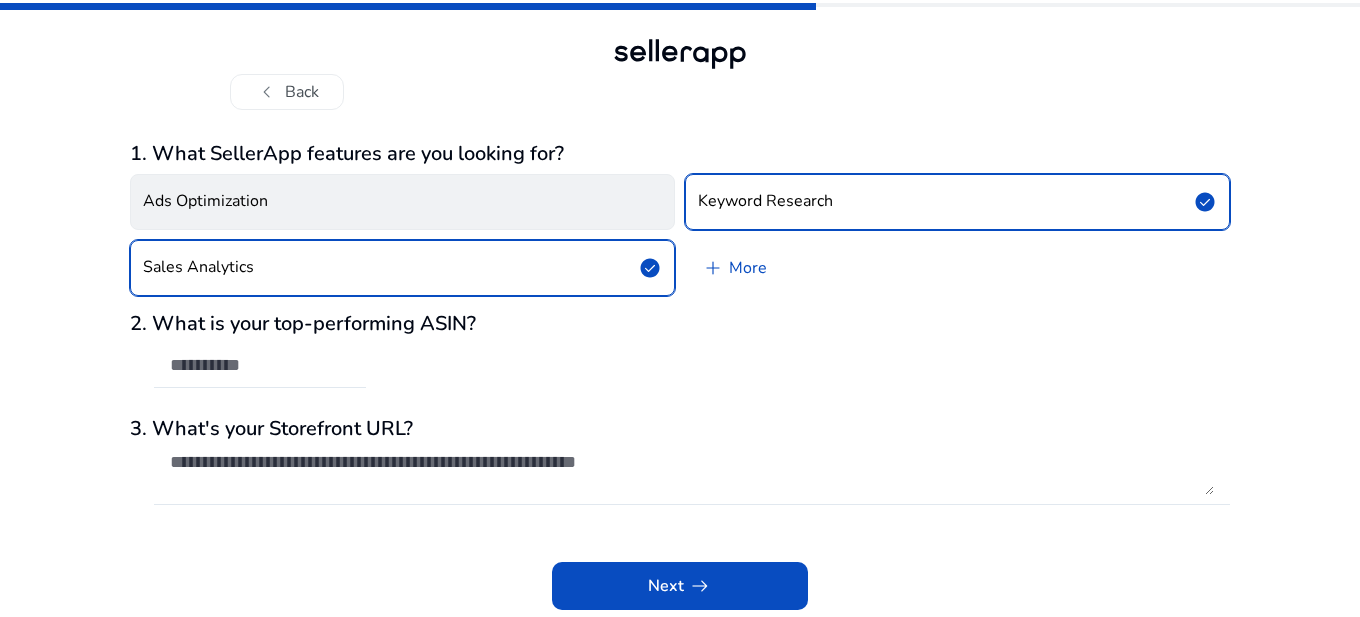 click on "Ads Optimization" 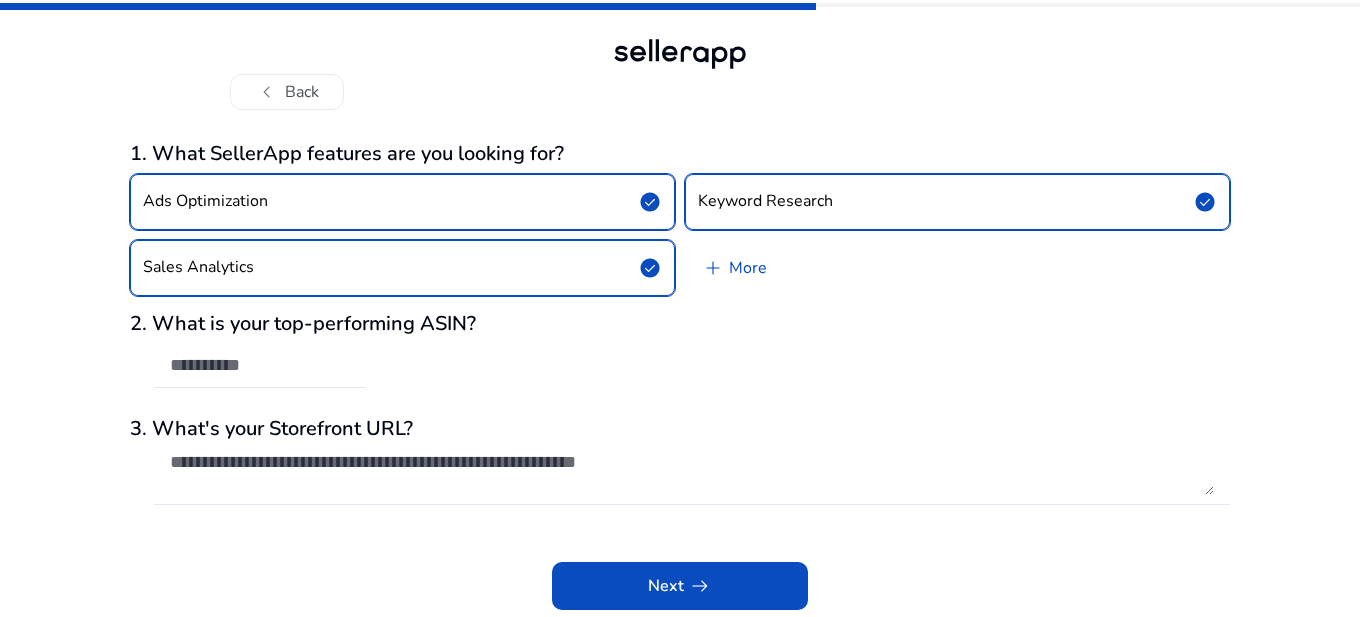click on "2. What is your top-performing ASIN?" 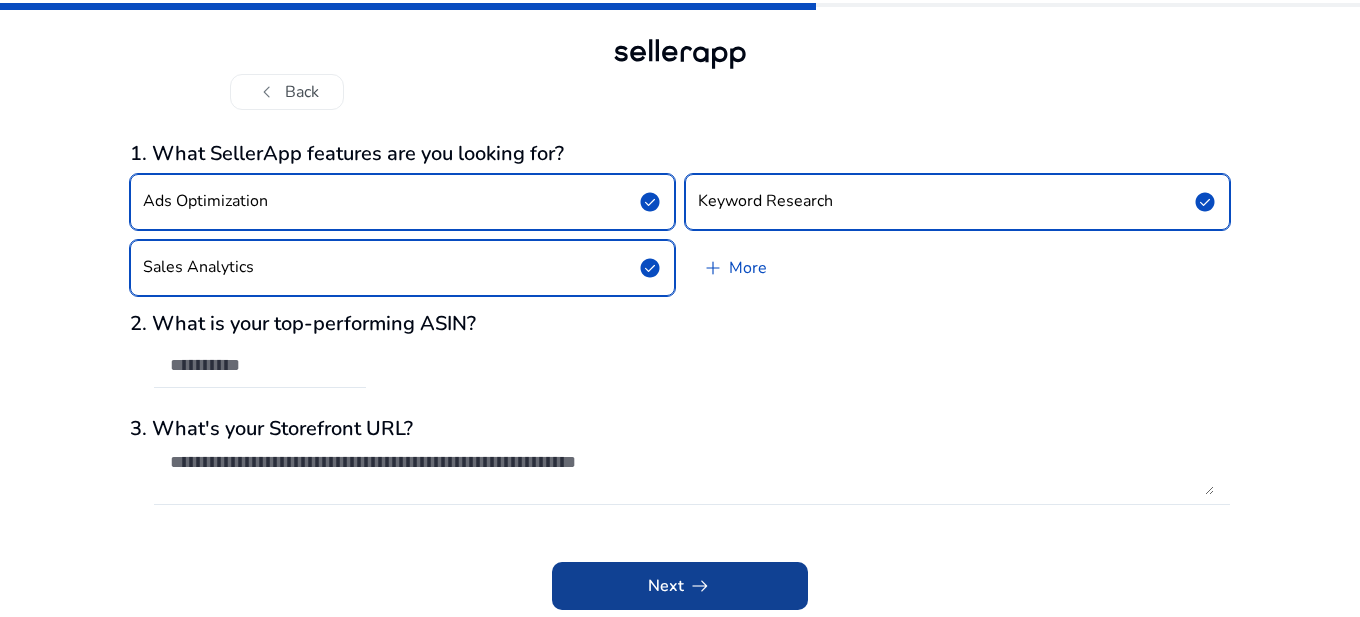 click on "arrow_right_alt" 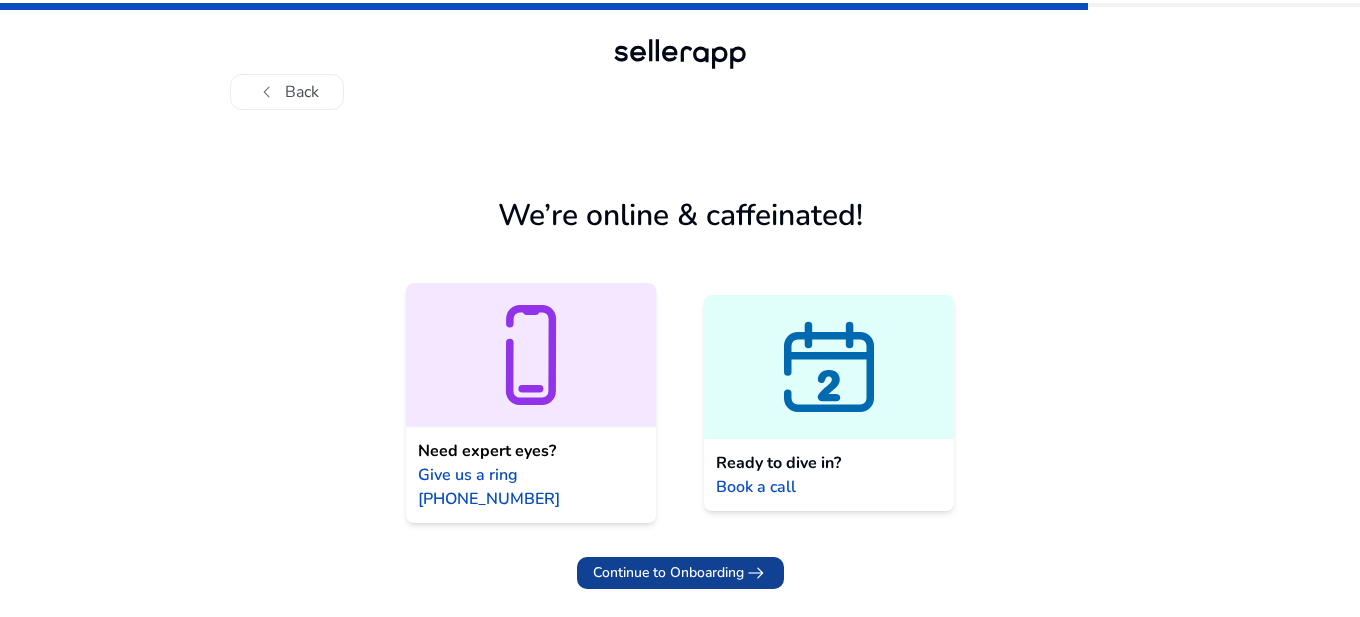 click on "Continue to Onboarding" 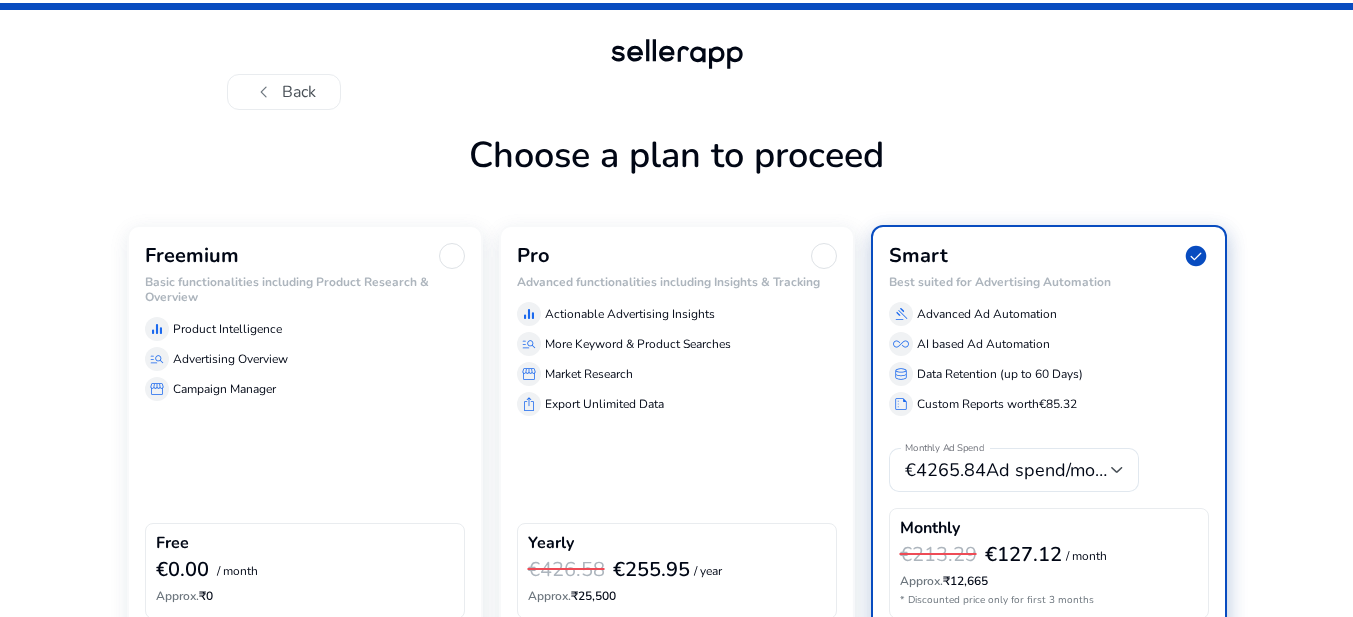 click on "Advertising Overview" 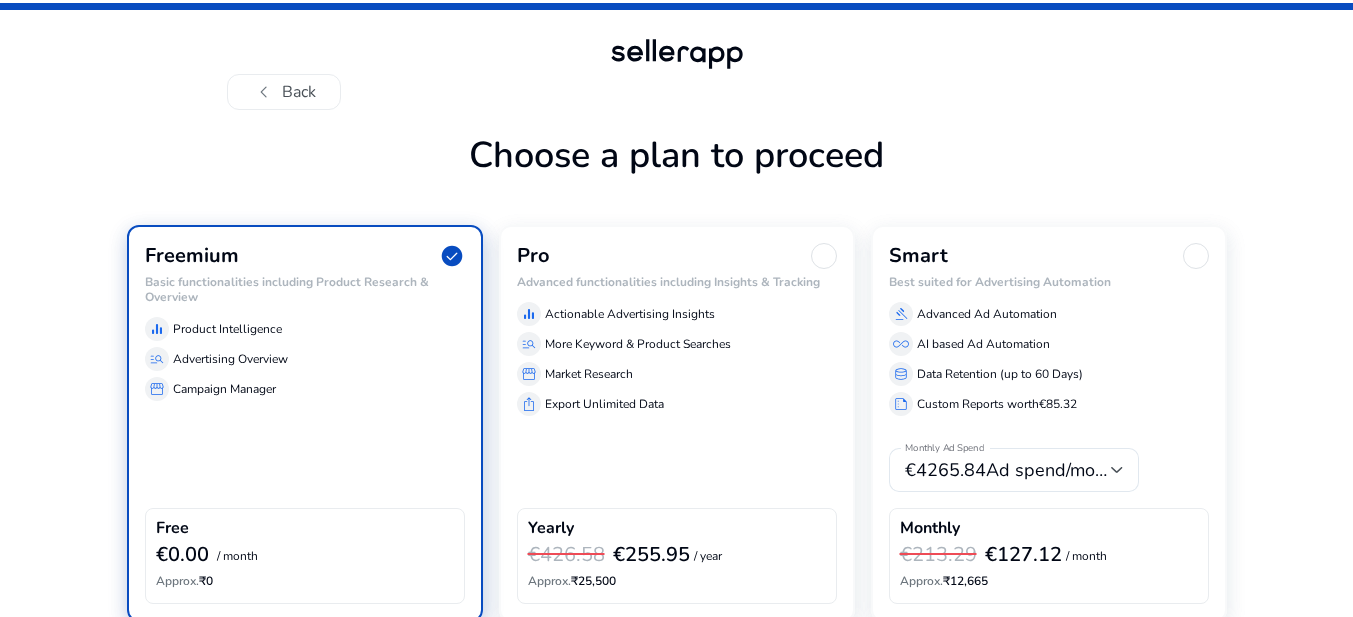 scroll, scrollTop: 93, scrollLeft: 0, axis: vertical 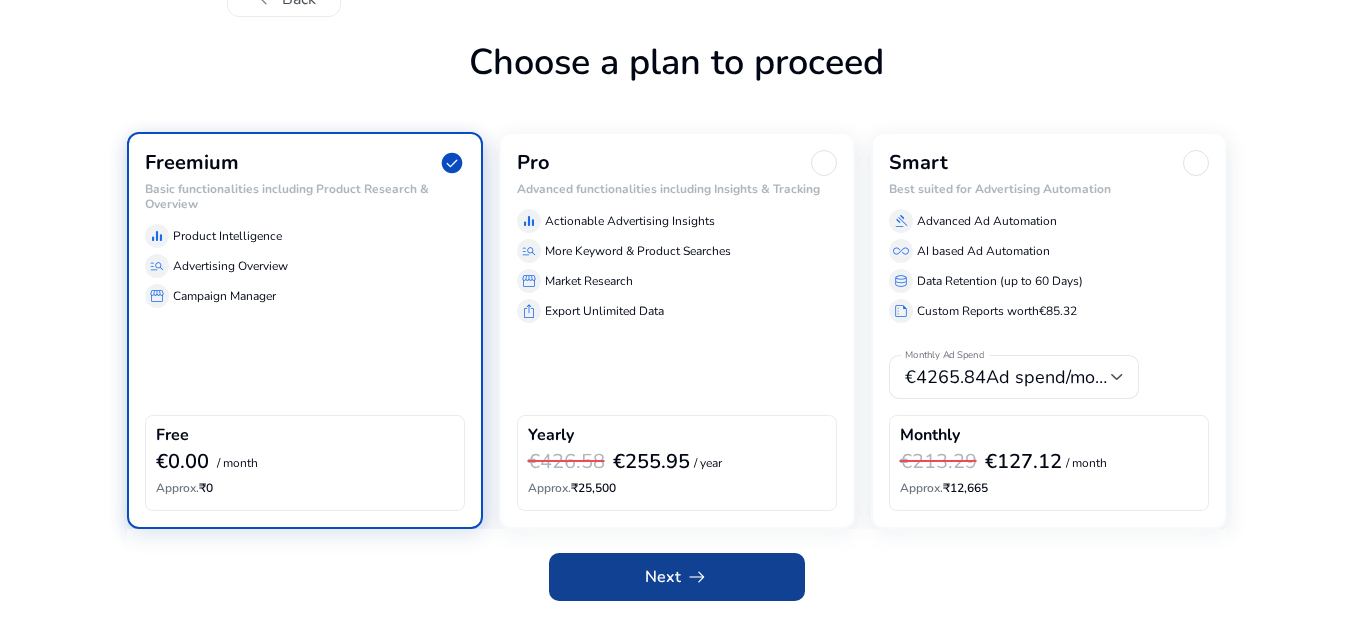 click on "arrow_right_alt" 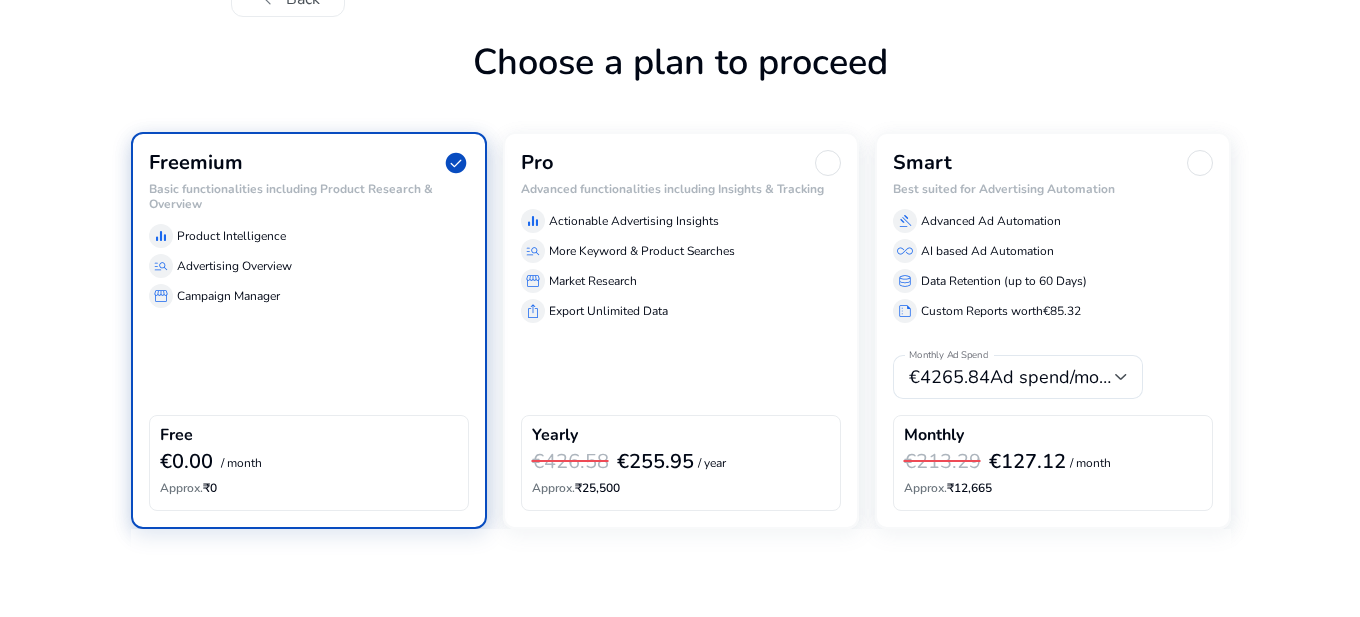 scroll, scrollTop: 0, scrollLeft: 0, axis: both 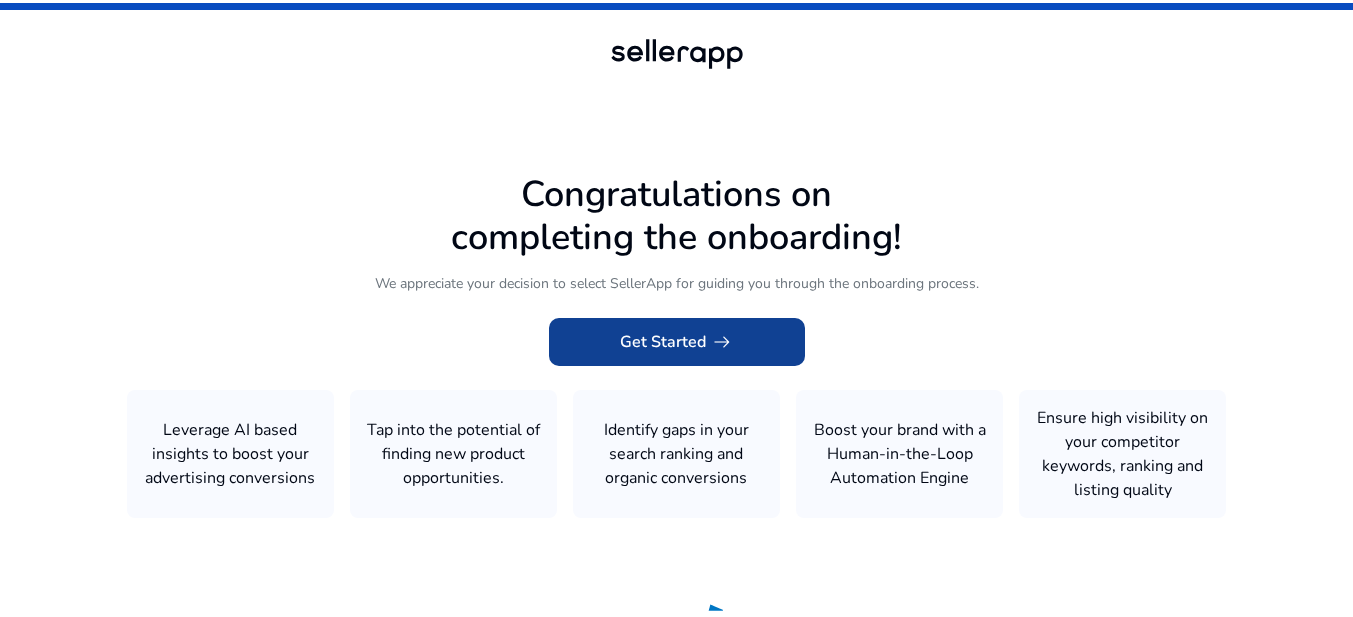 click on "Get Started   arrow_right_alt" 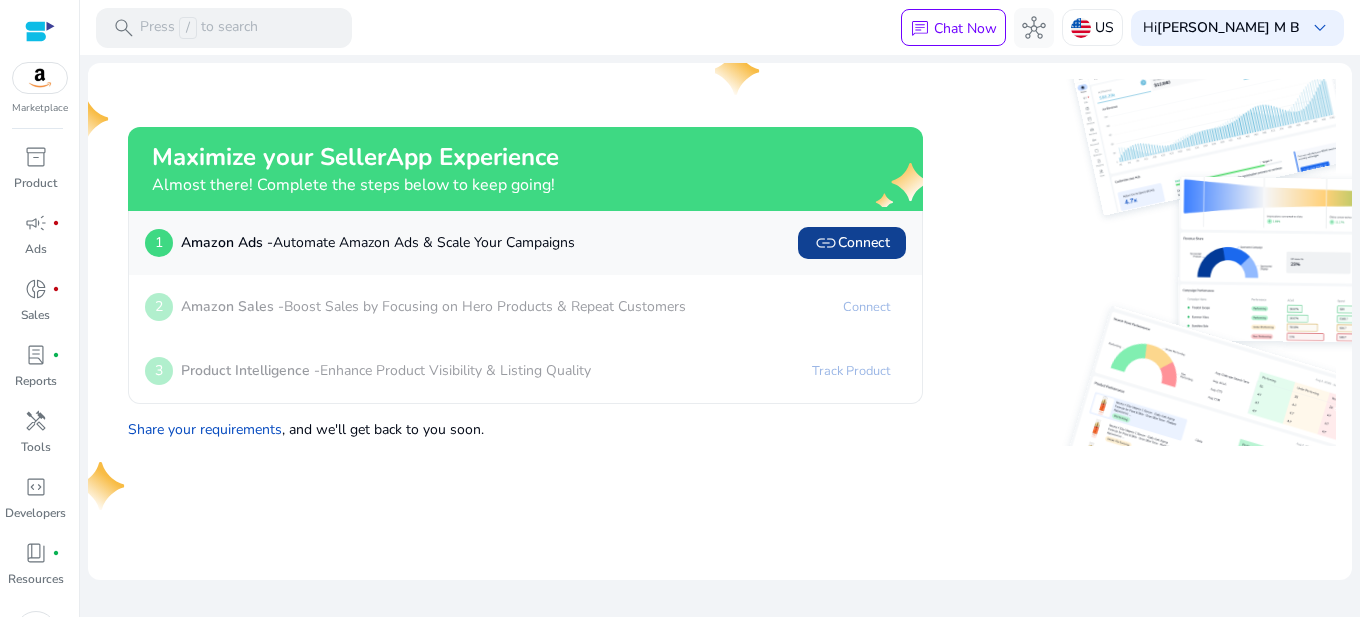 click on "link   Connect" 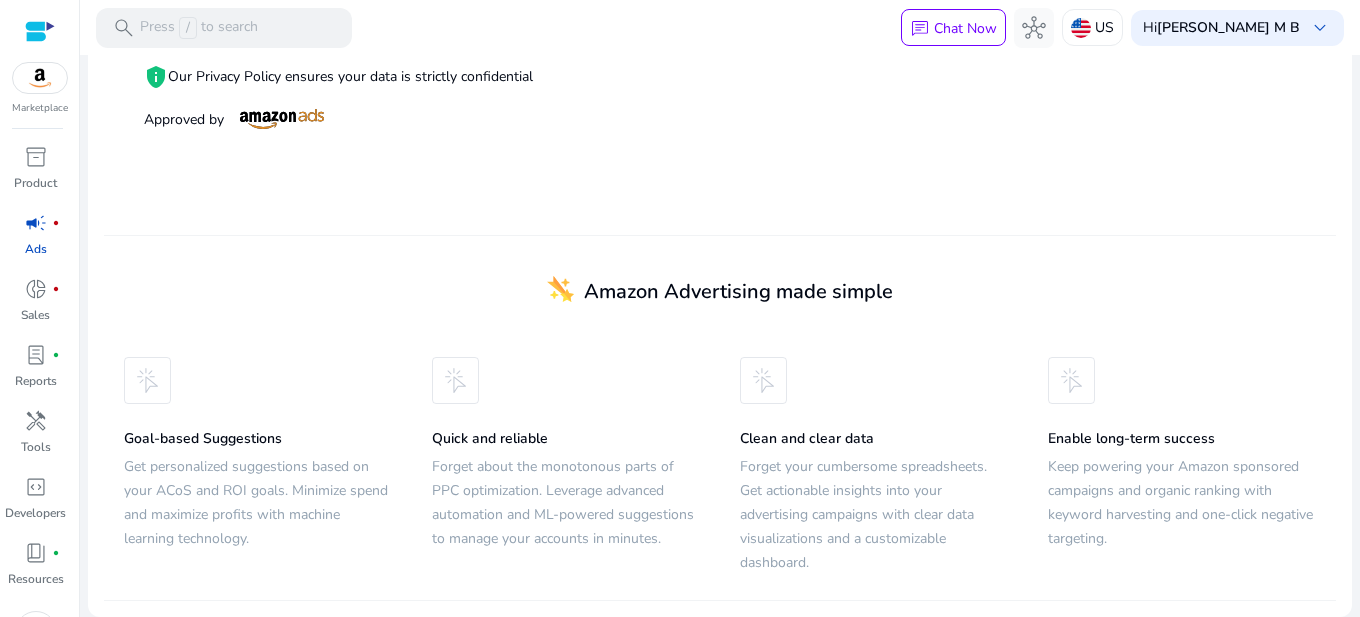 scroll, scrollTop: 0, scrollLeft: 0, axis: both 